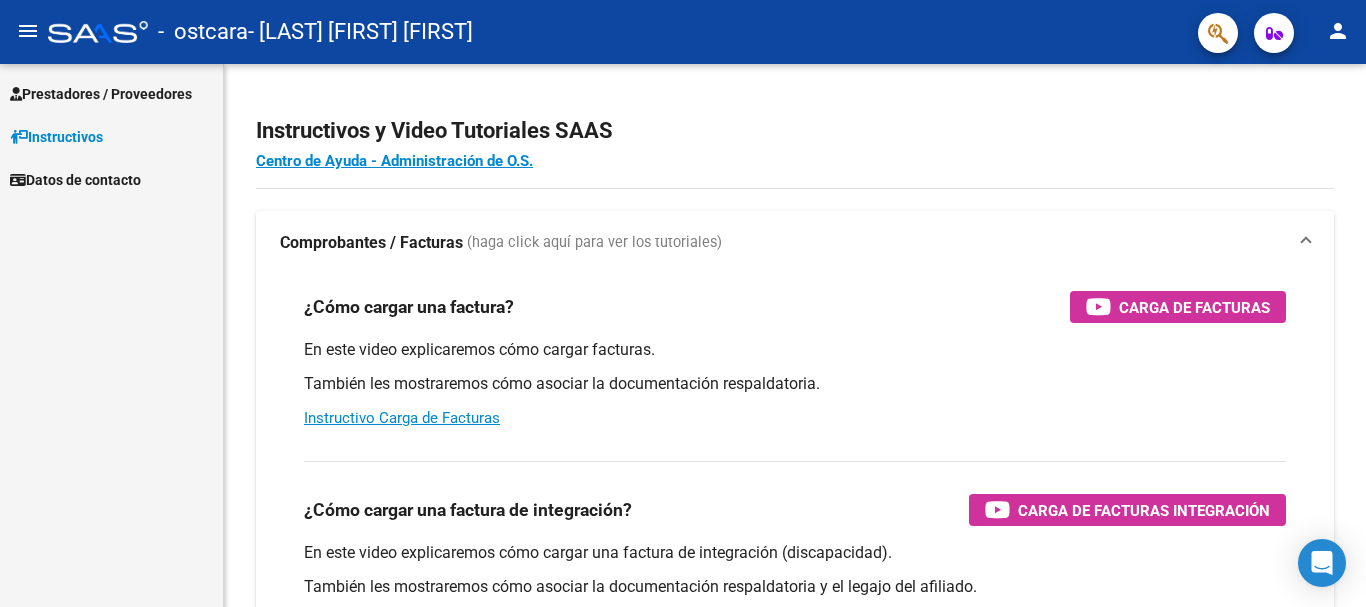 scroll, scrollTop: 0, scrollLeft: 0, axis: both 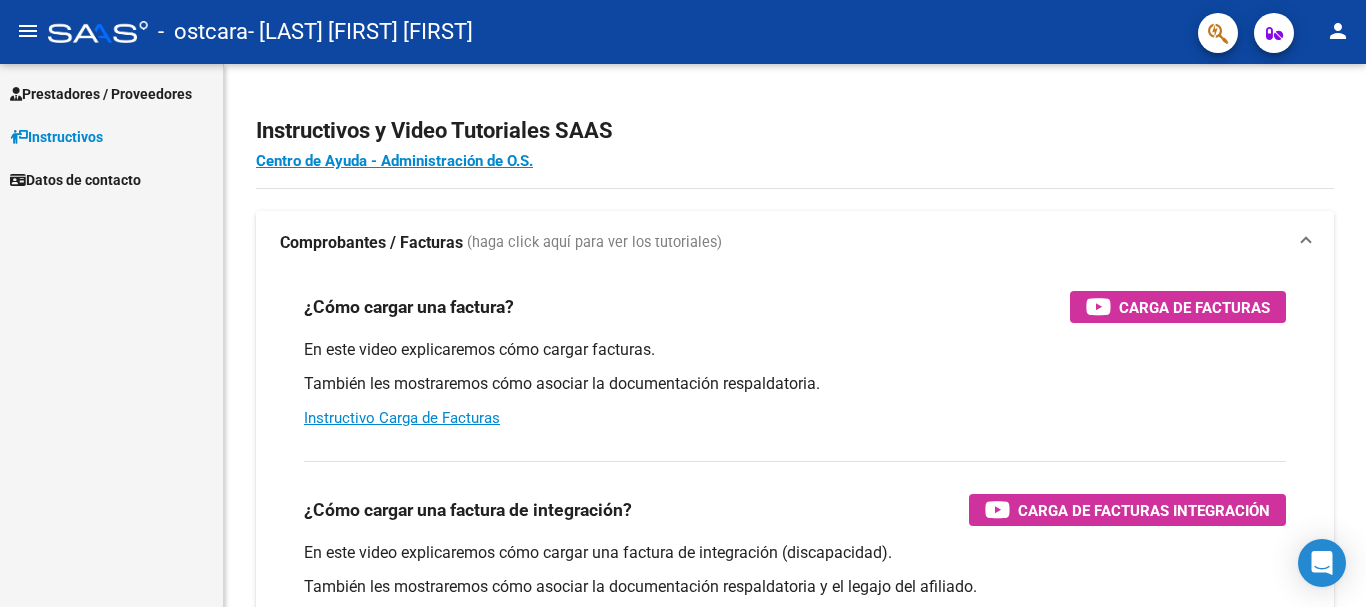 click on "Prestadores / Proveedores" at bounding box center (101, 94) 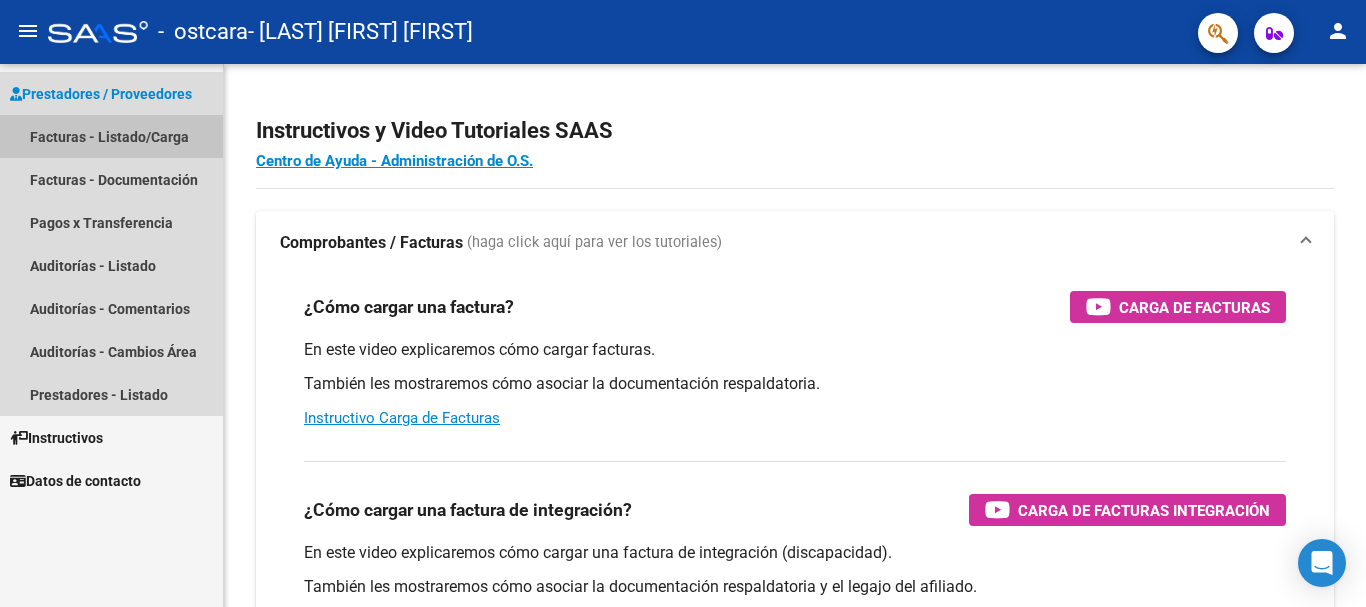 click on "Facturas - Listado/Carga" at bounding box center (111, 136) 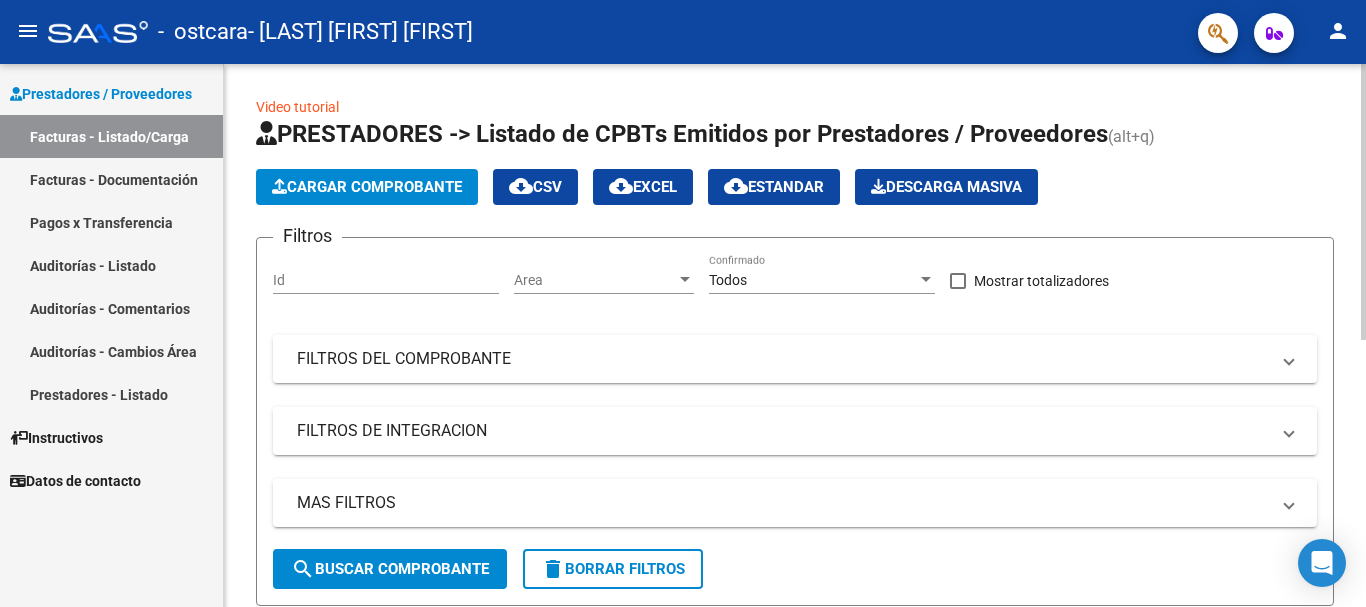 click on "Cargar Comprobante" 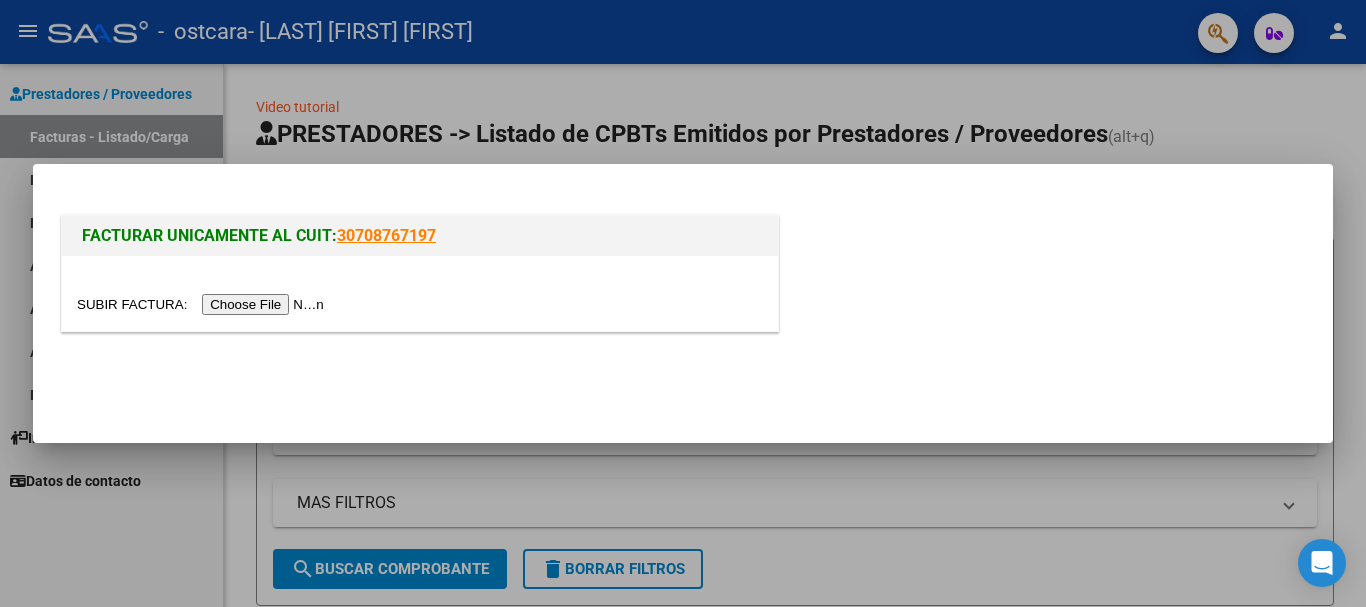 click at bounding box center (203, 304) 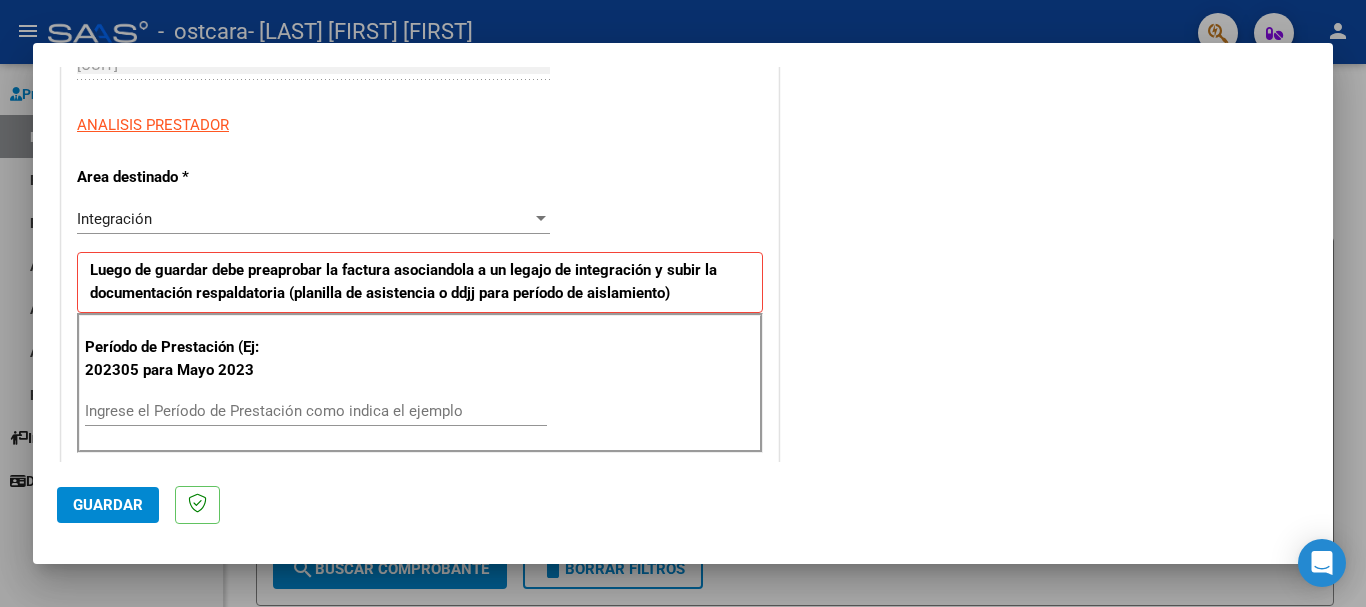 scroll, scrollTop: 5, scrollLeft: 0, axis: vertical 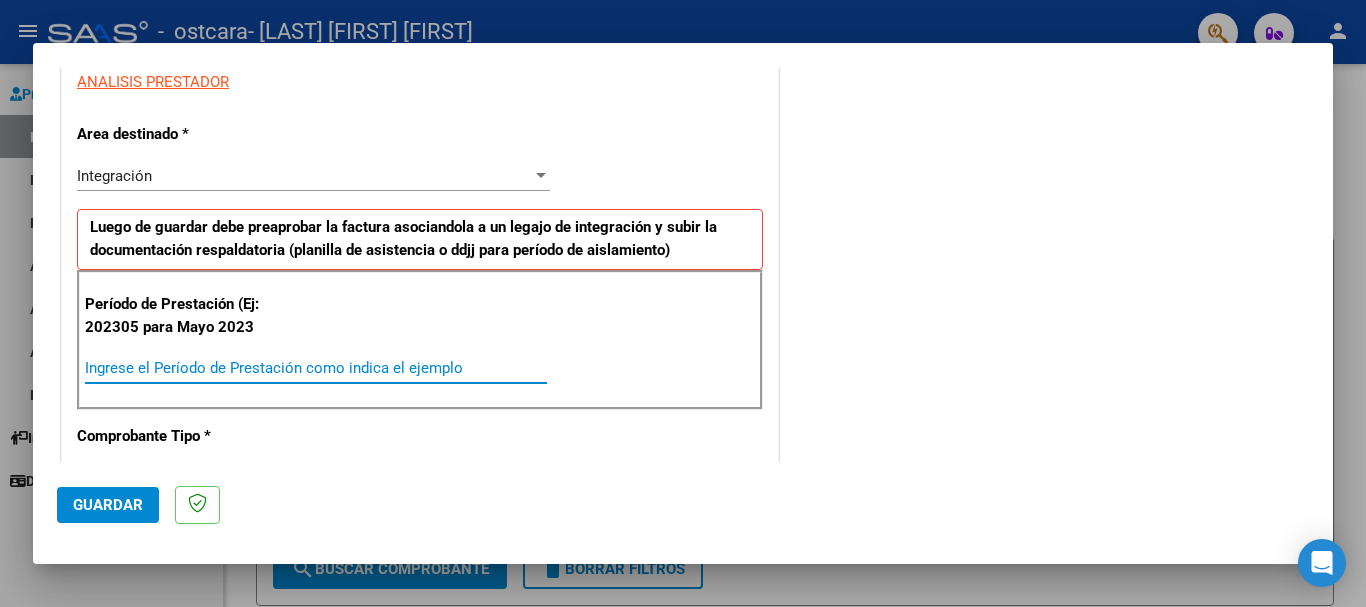 click on "Ingrese el Período de Prestación como indica el ejemplo" at bounding box center (316, 368) 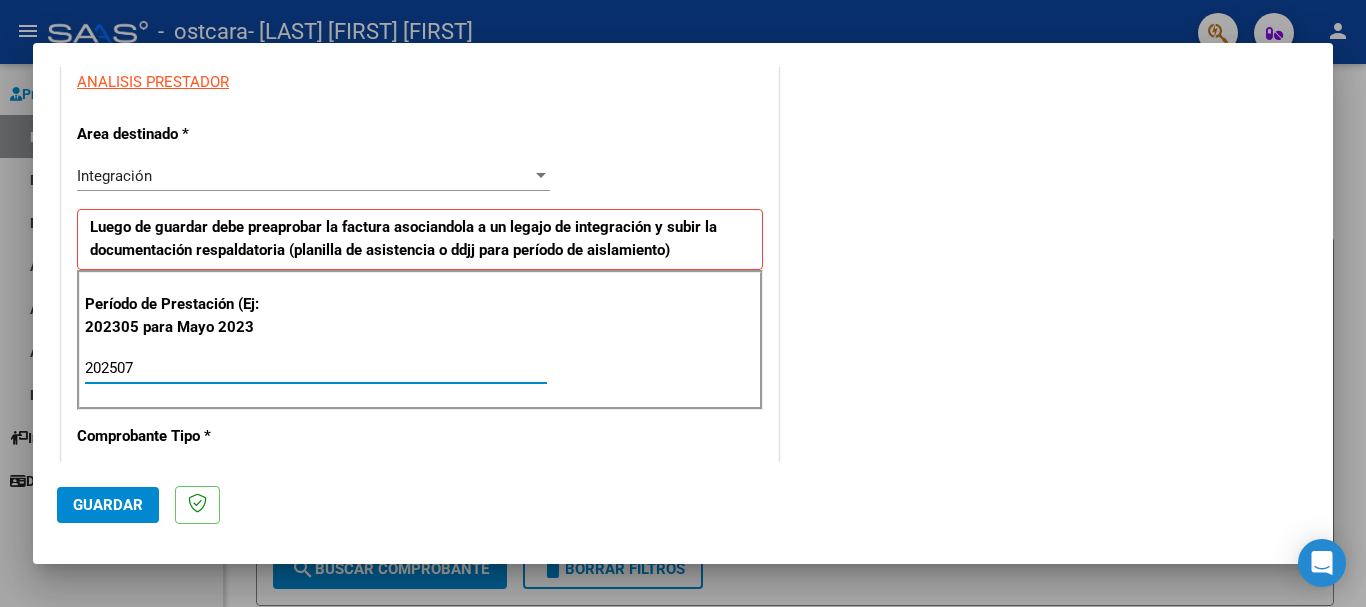type on "202507" 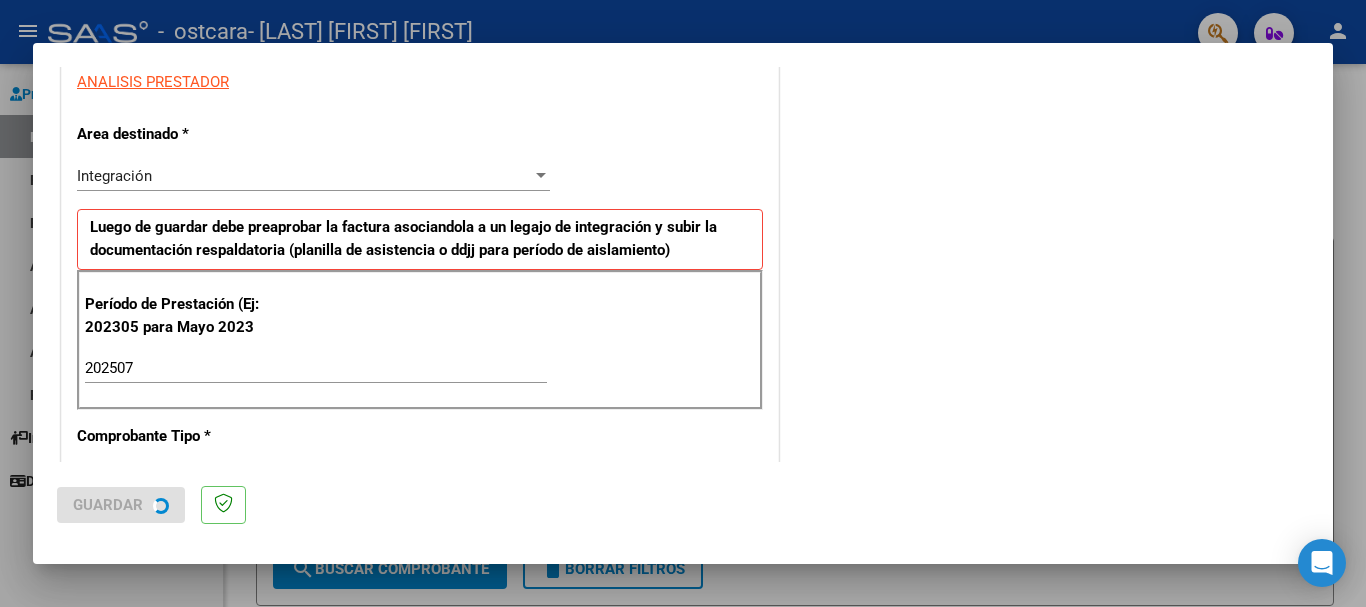 scroll, scrollTop: 0, scrollLeft: 0, axis: both 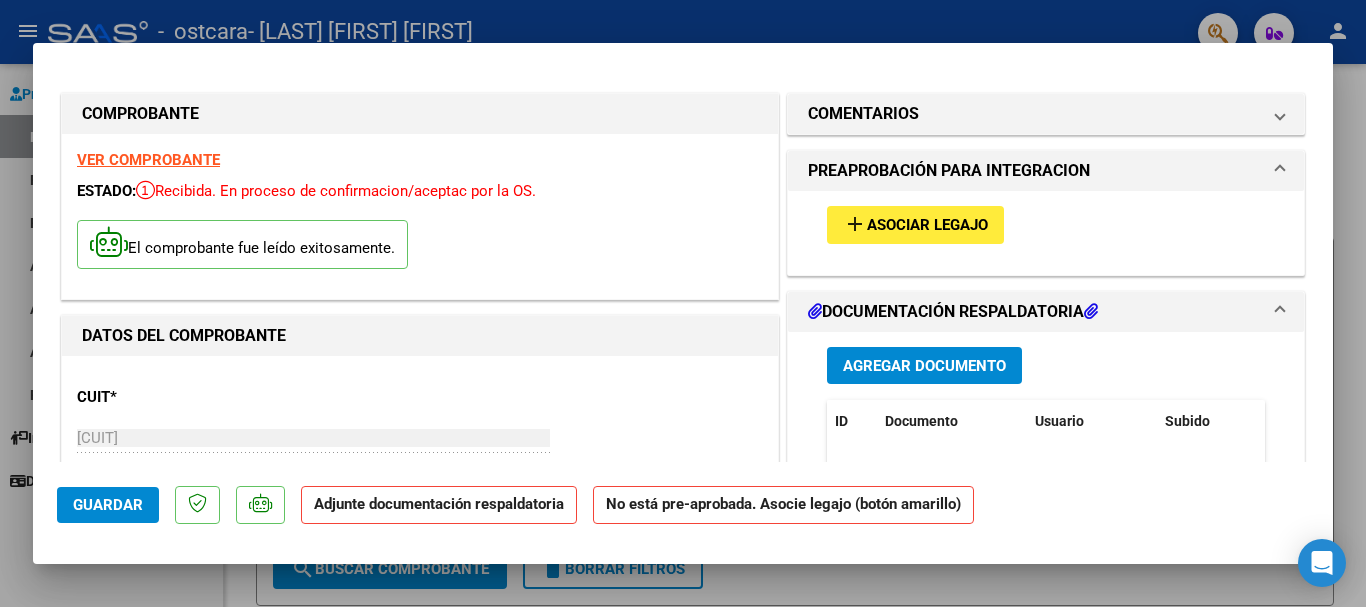 click on "Asociar Legajo" at bounding box center [927, 226] 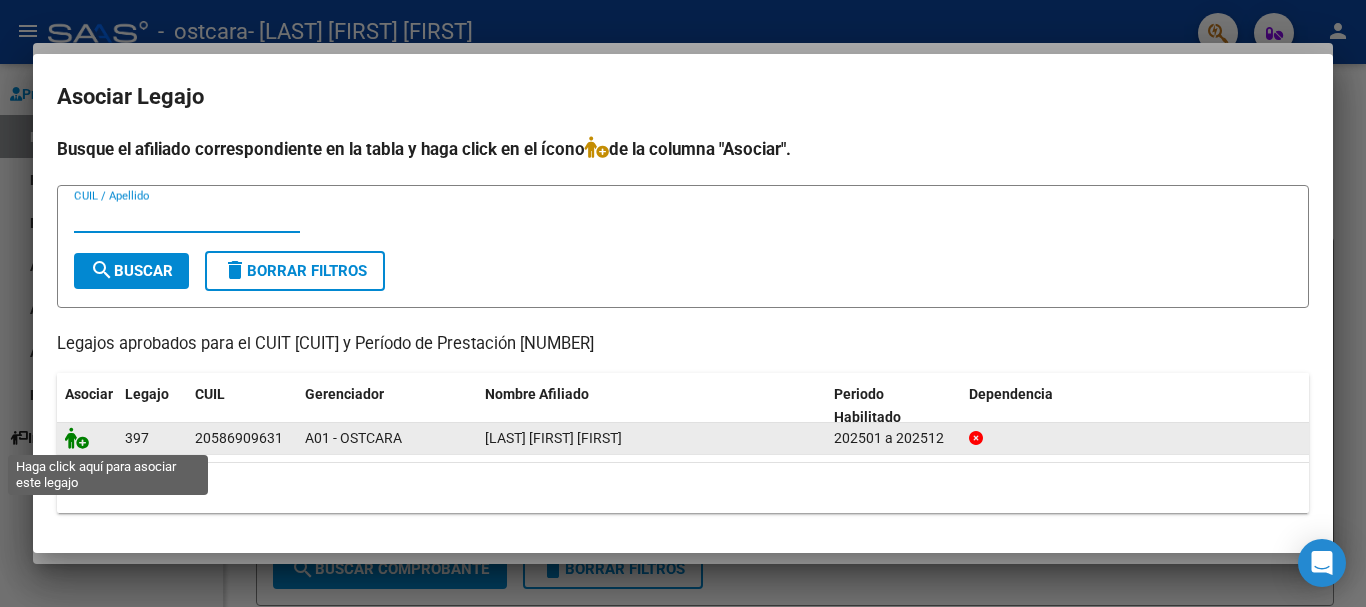click 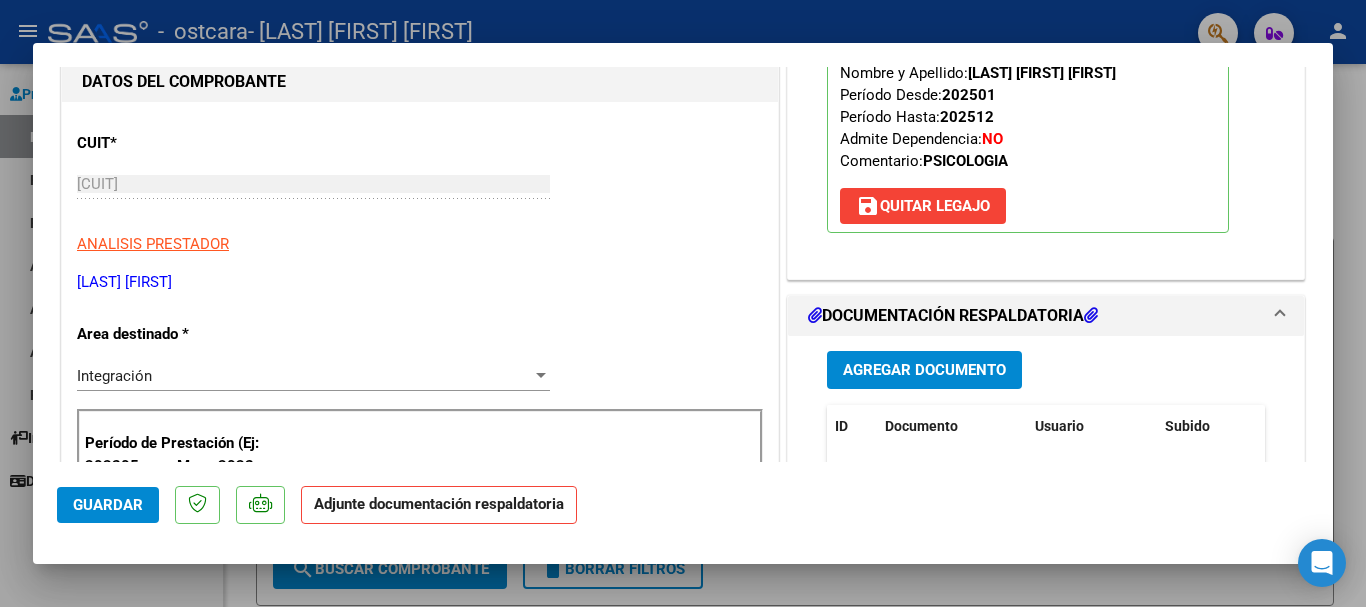scroll, scrollTop: 433, scrollLeft: 0, axis: vertical 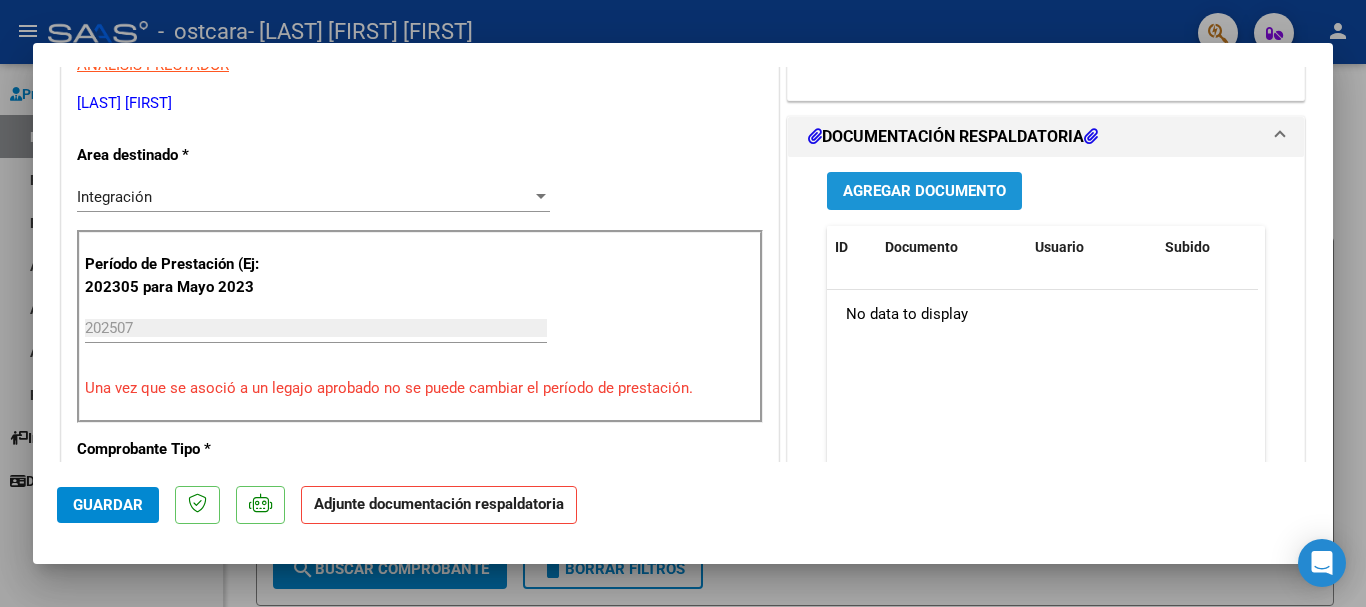 click on "Agregar Documento" at bounding box center [924, 192] 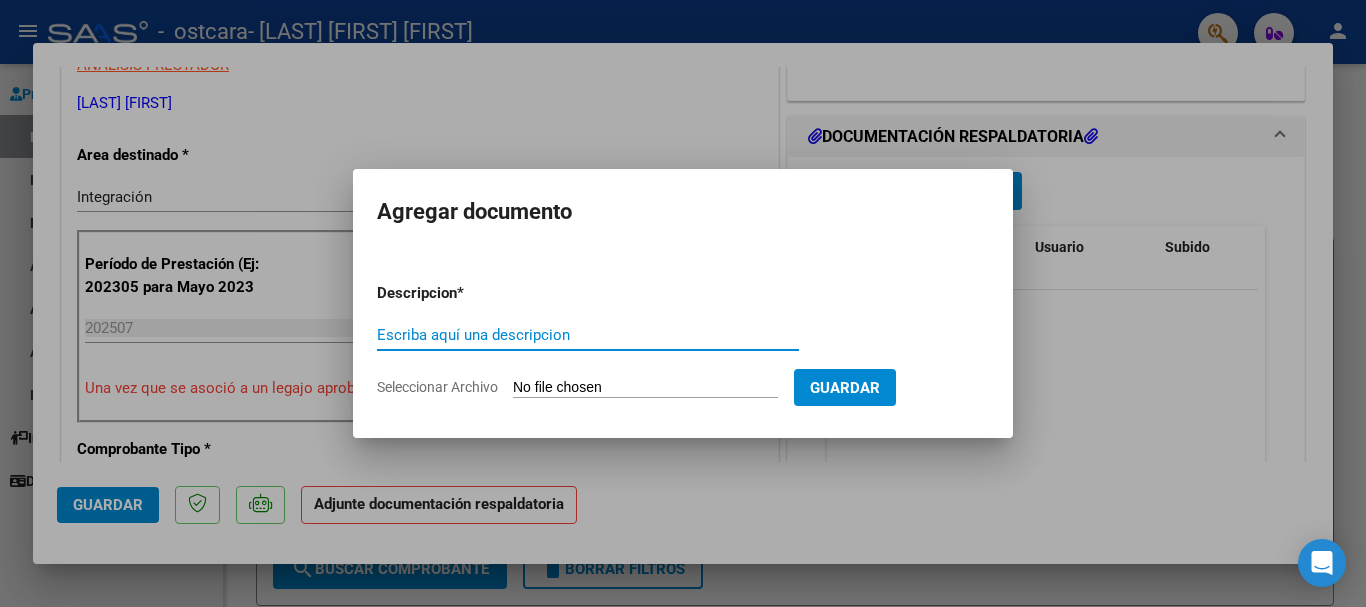 click on "Escriba aquí una descripcion" at bounding box center [588, 335] 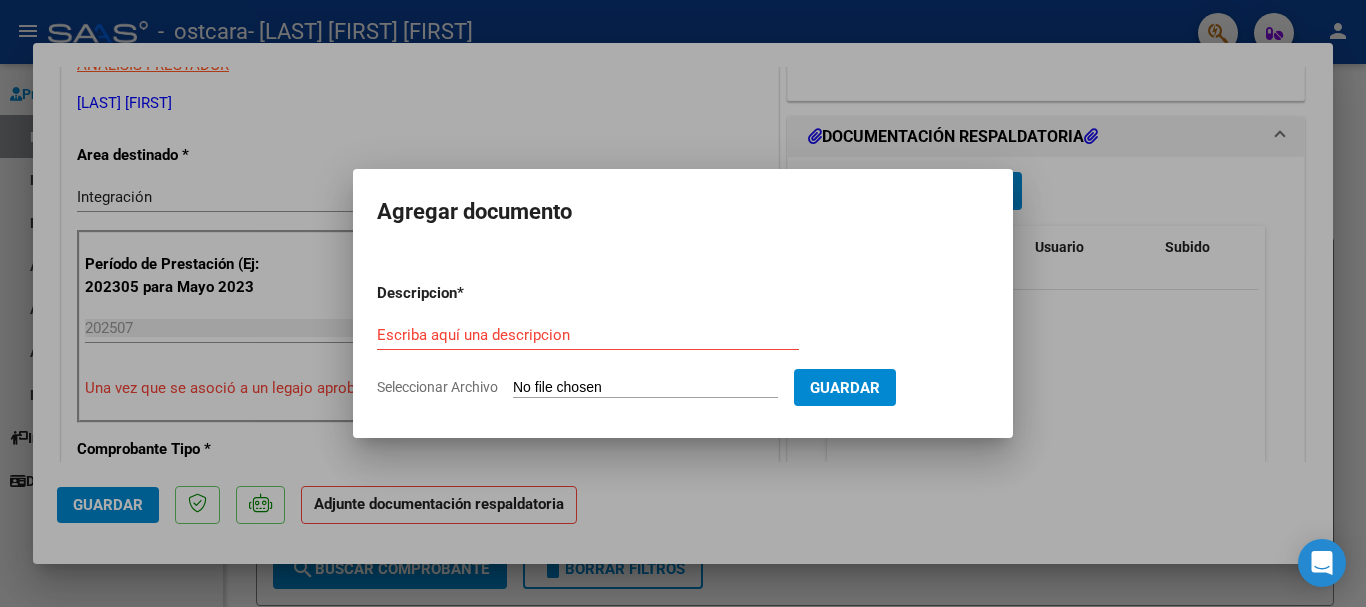 type on "C:\fakepath\autorización [LAST] [FIRST].pdf" 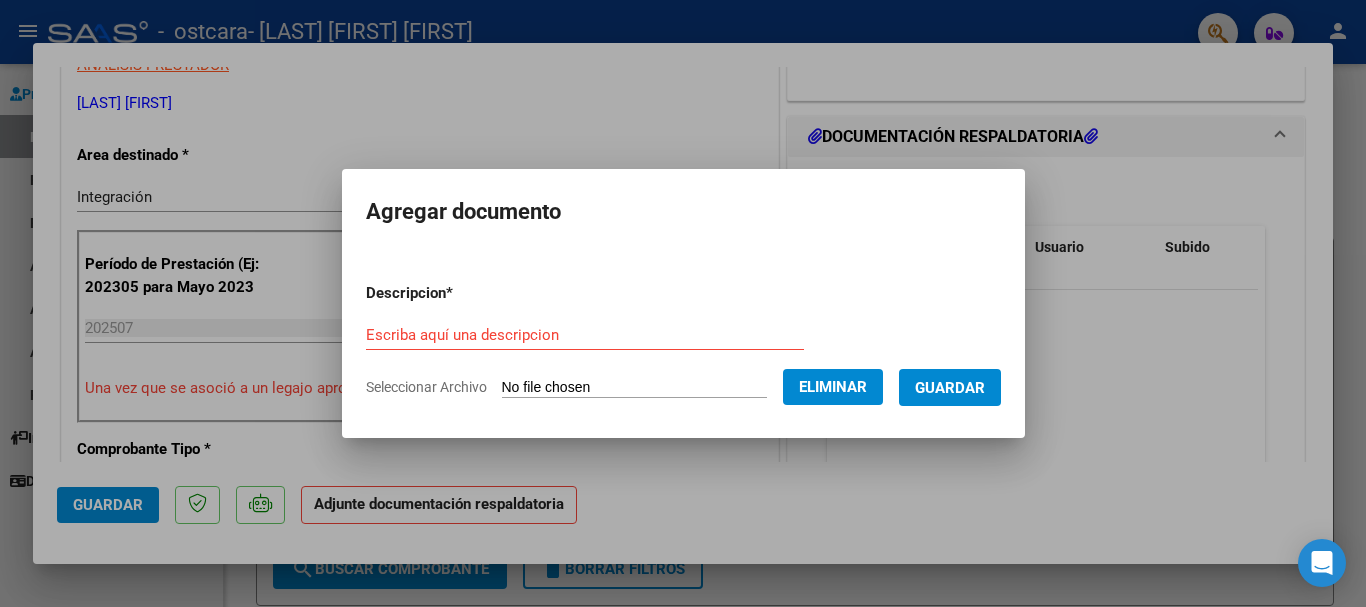 click on "Guardar" at bounding box center [950, 388] 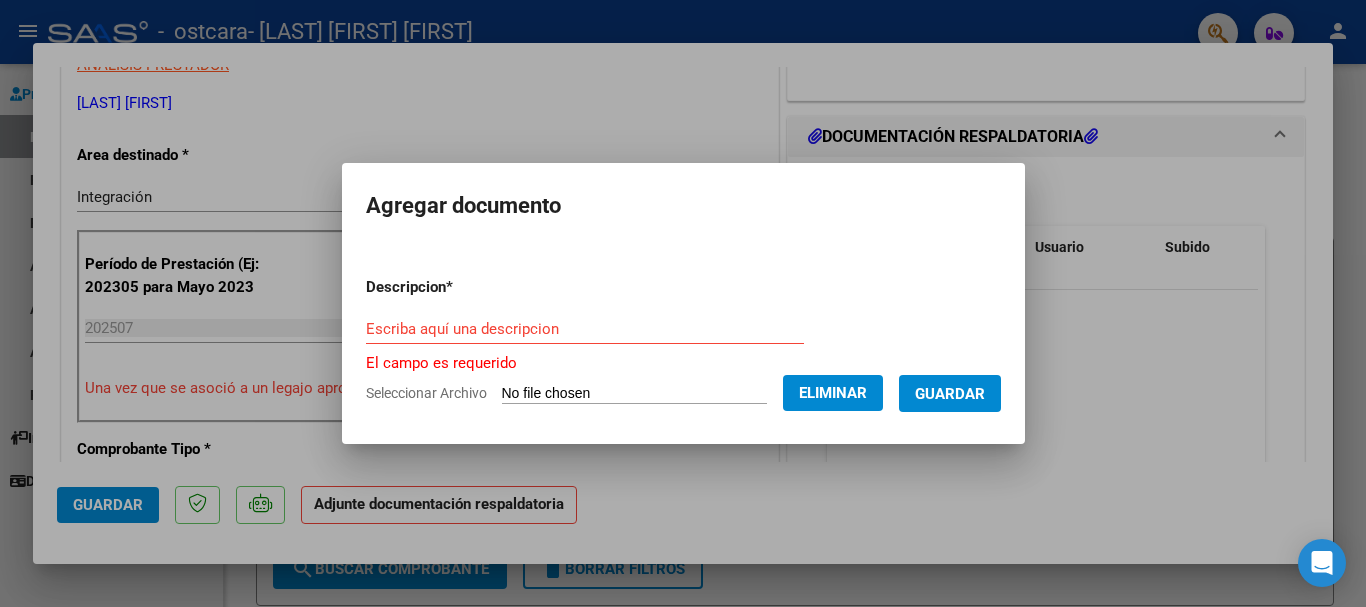 drag, startPoint x: 840, startPoint y: 260, endPoint x: 847, endPoint y: 388, distance: 128.19127 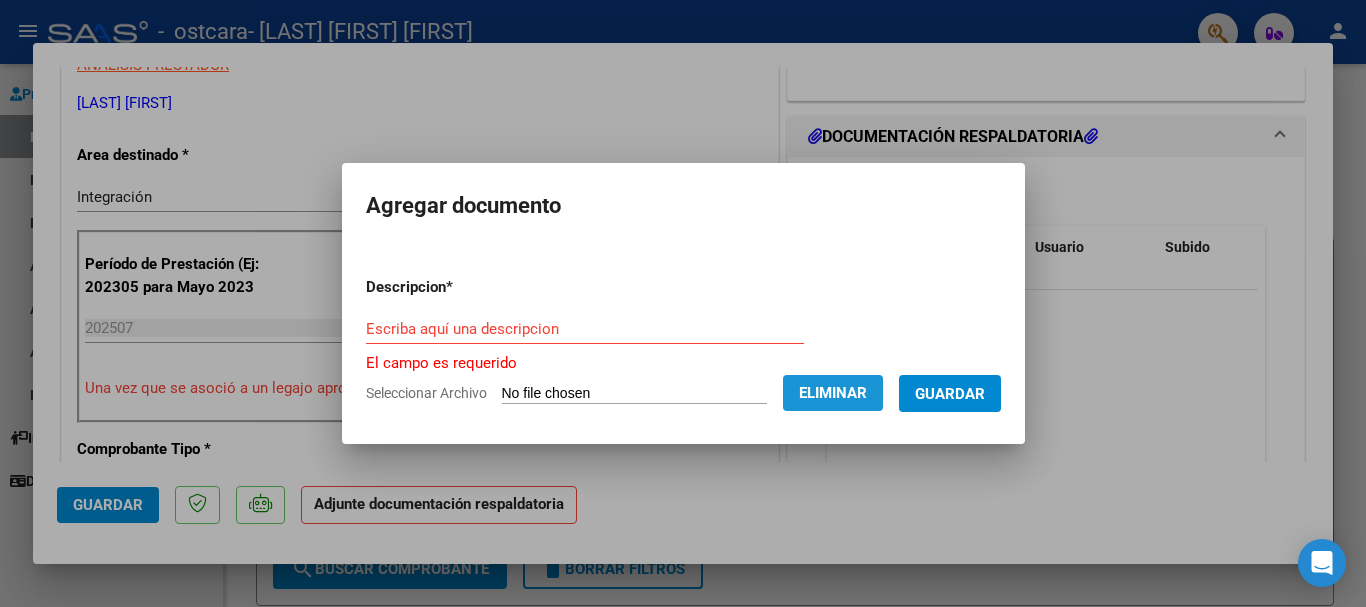 click on "Eliminar" 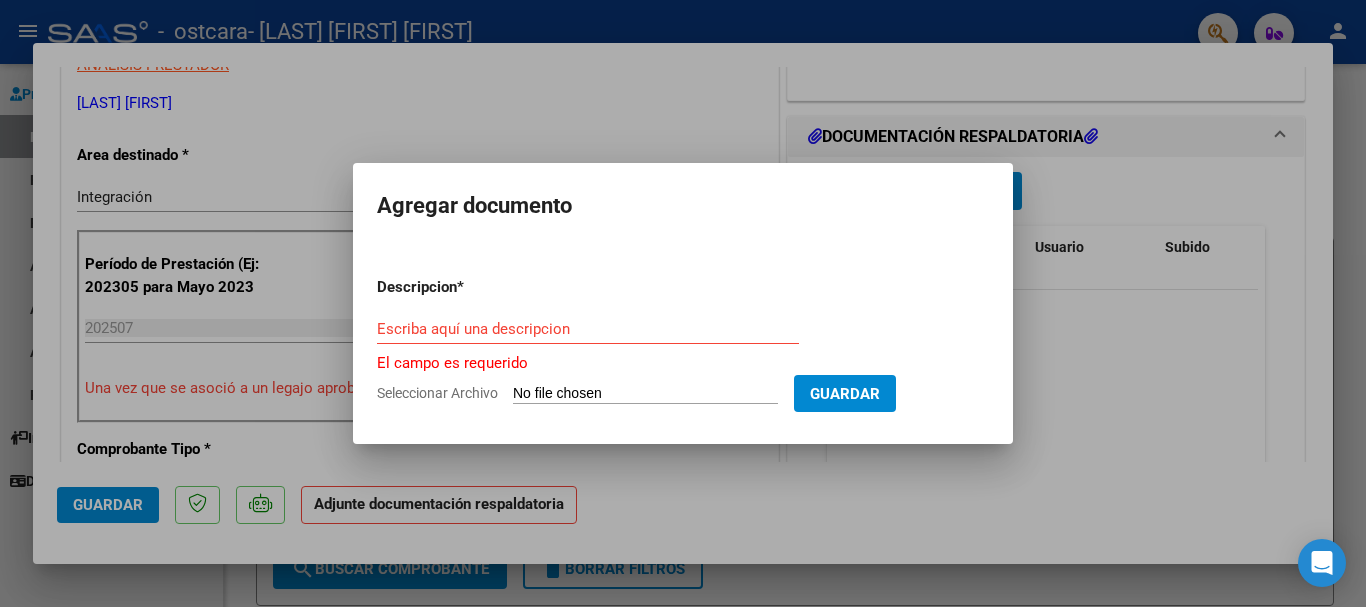 click at bounding box center (683, 303) 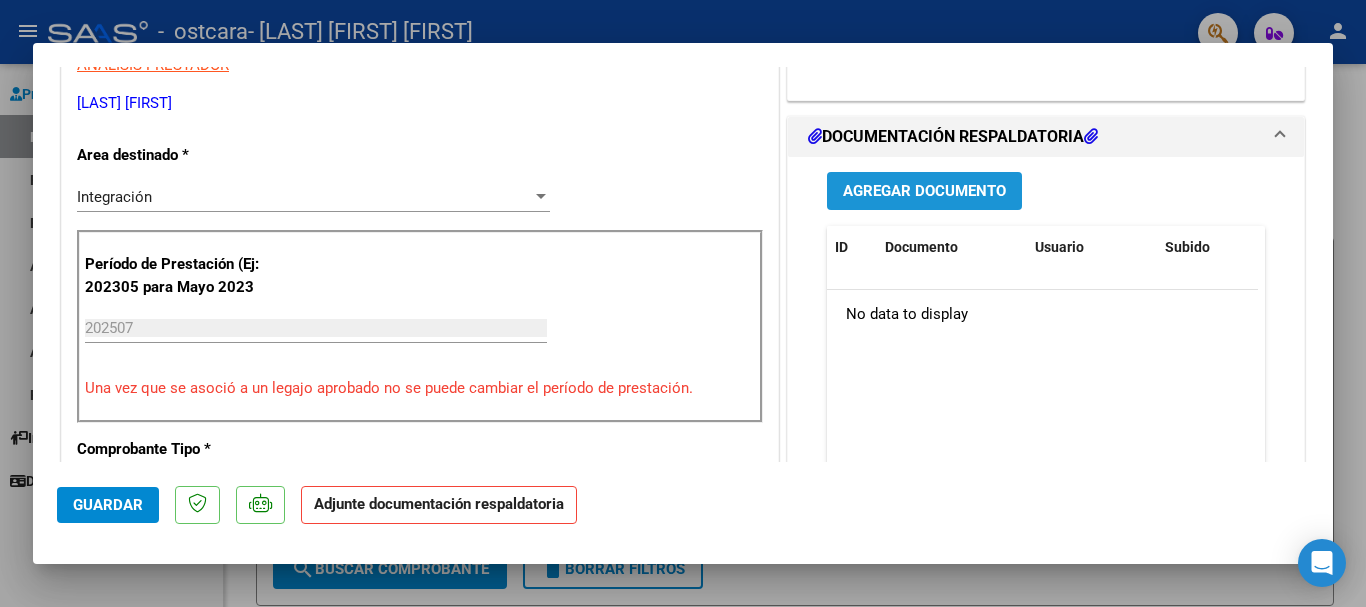 click on "Agregar Documento" at bounding box center [924, 192] 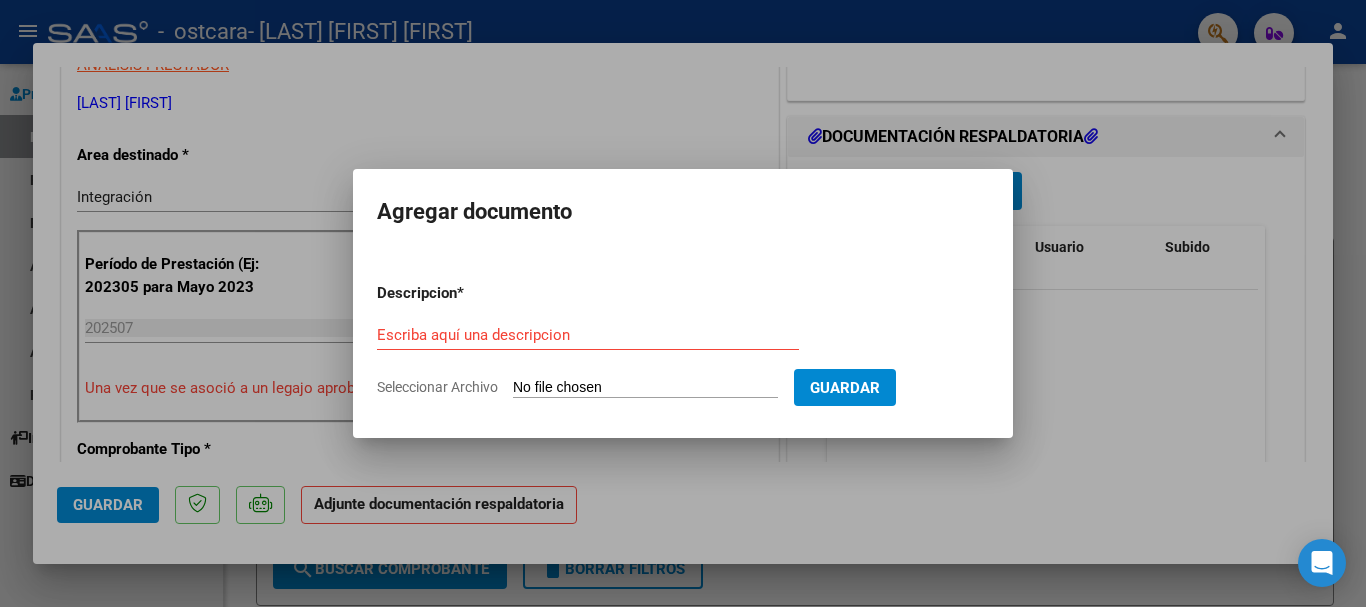 click on "Seleccionar Archivo" at bounding box center (645, 388) 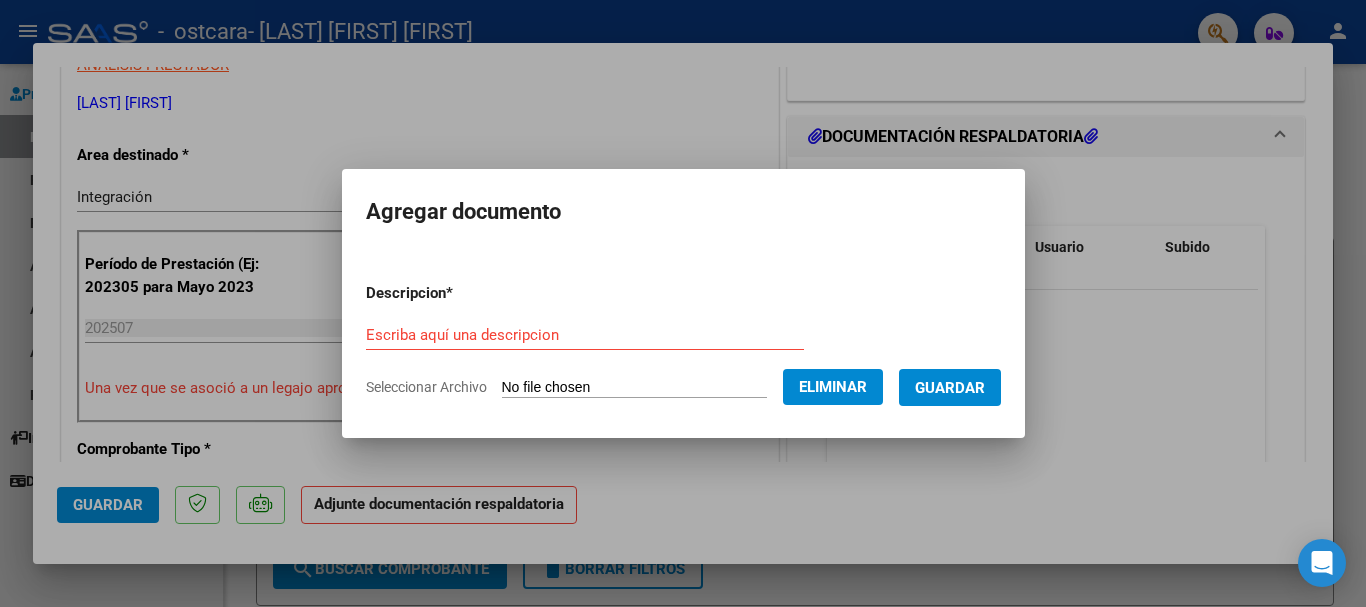 click on "Guardar" at bounding box center (950, 388) 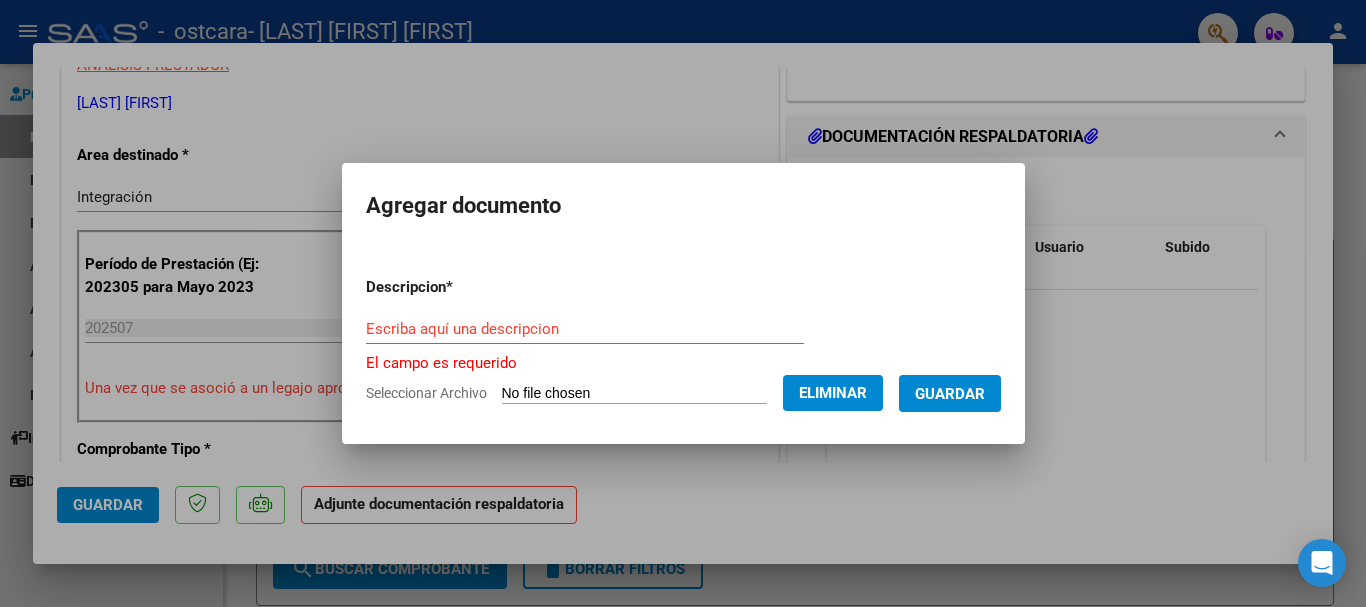 click on "Eliminar" 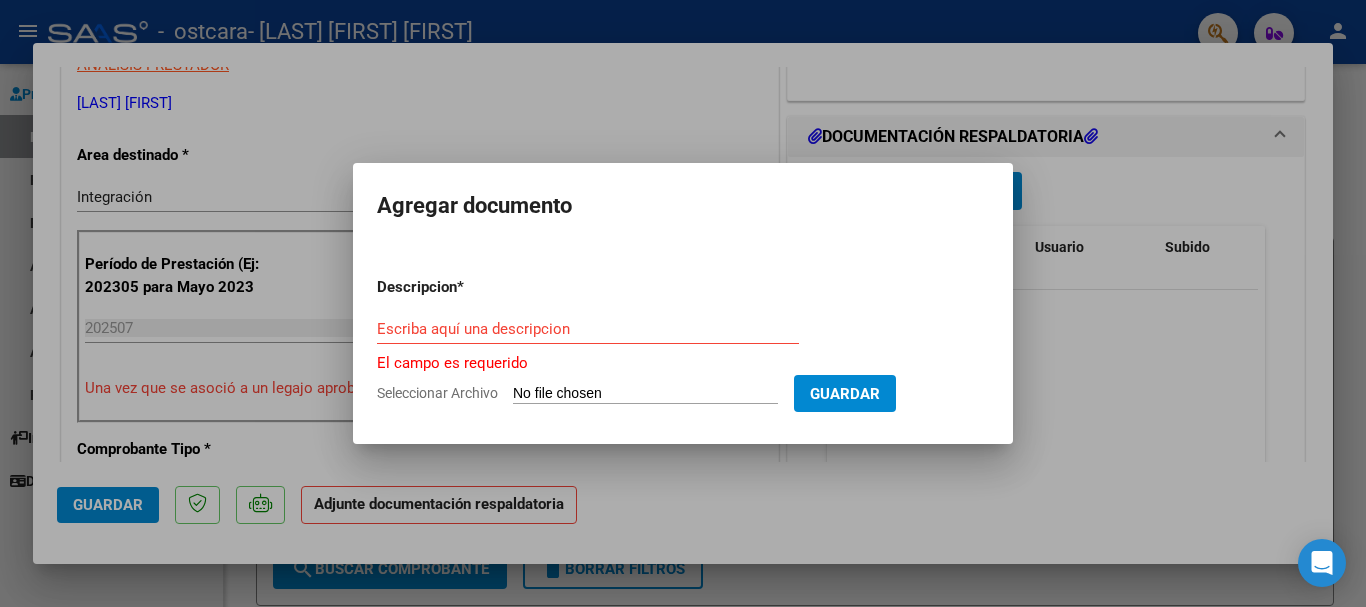click on "Seleccionar Archivo" at bounding box center [645, 394] 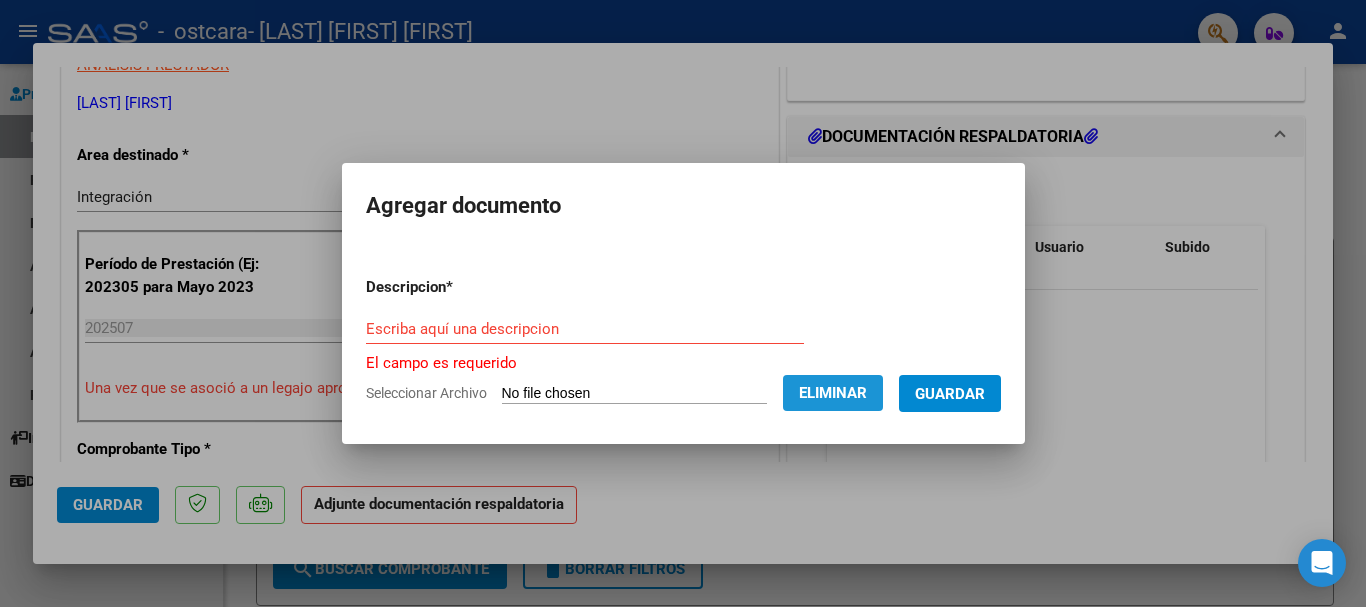 click on "Eliminar" 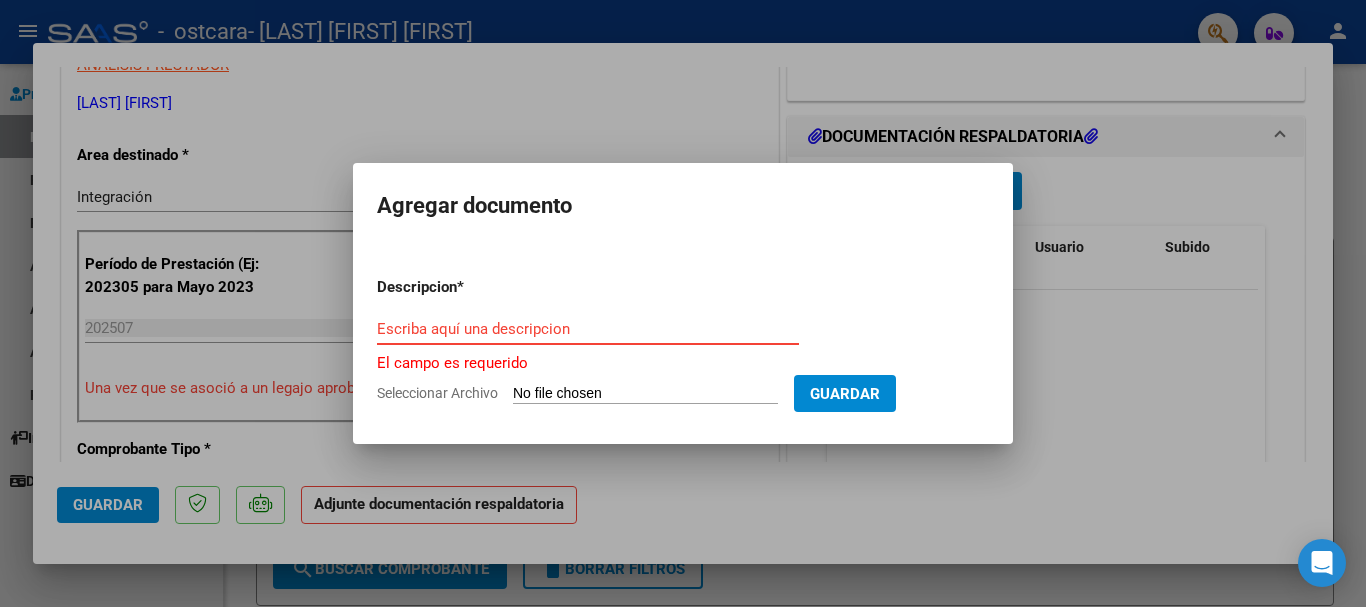 click on "Escriba aquí una descripcion" at bounding box center [588, 329] 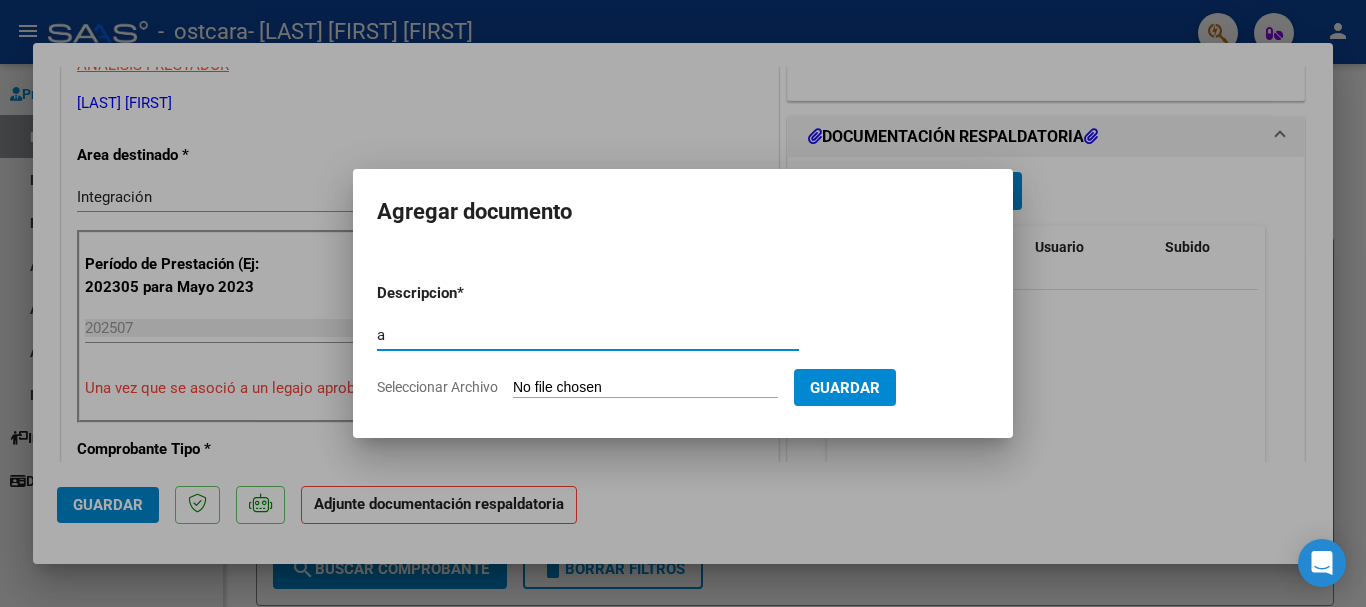 type on "a" 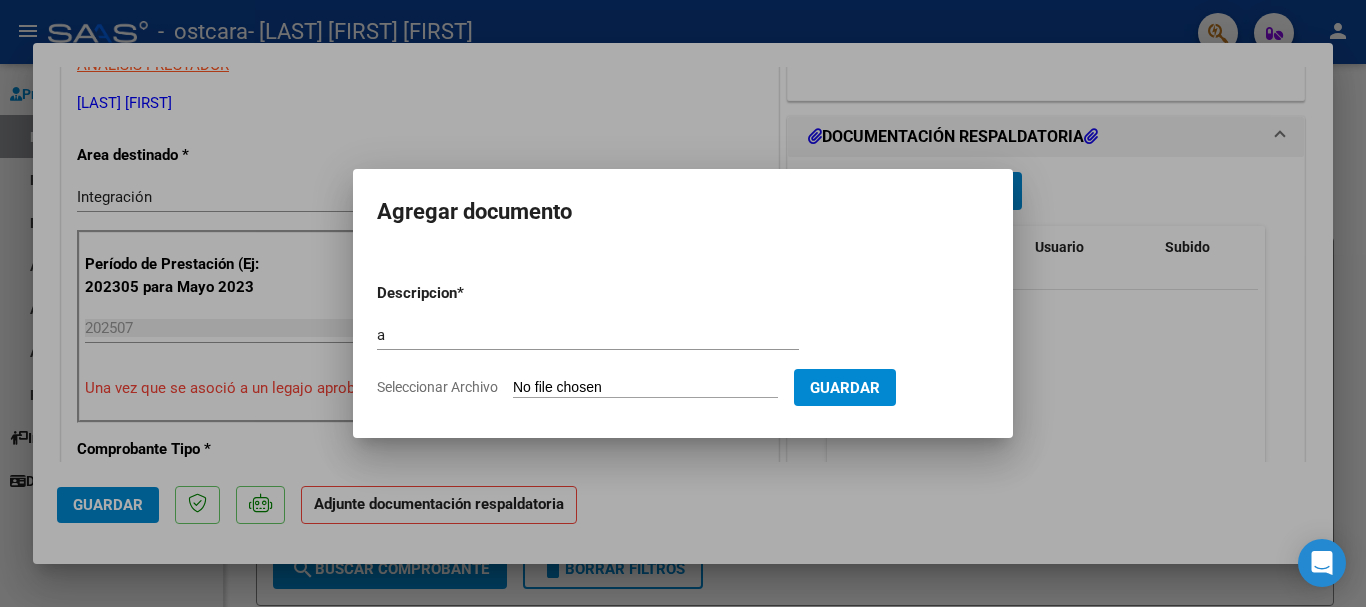click on "Seleccionar Archivo" 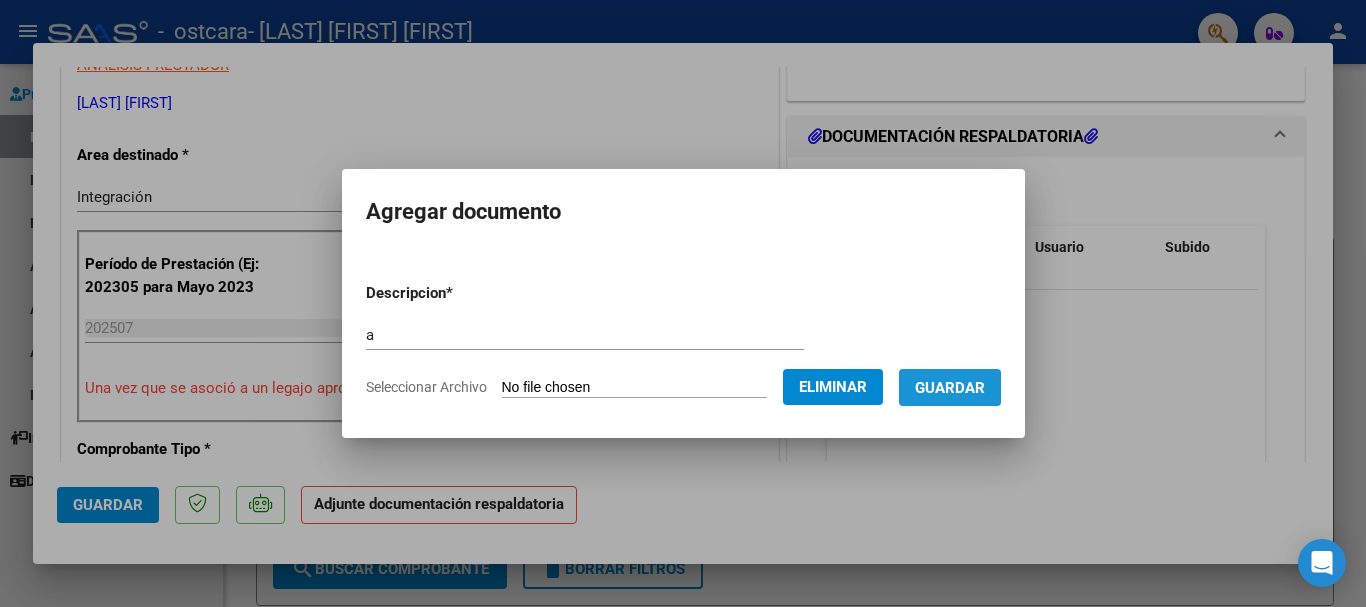 click on "Guardar" at bounding box center [950, 388] 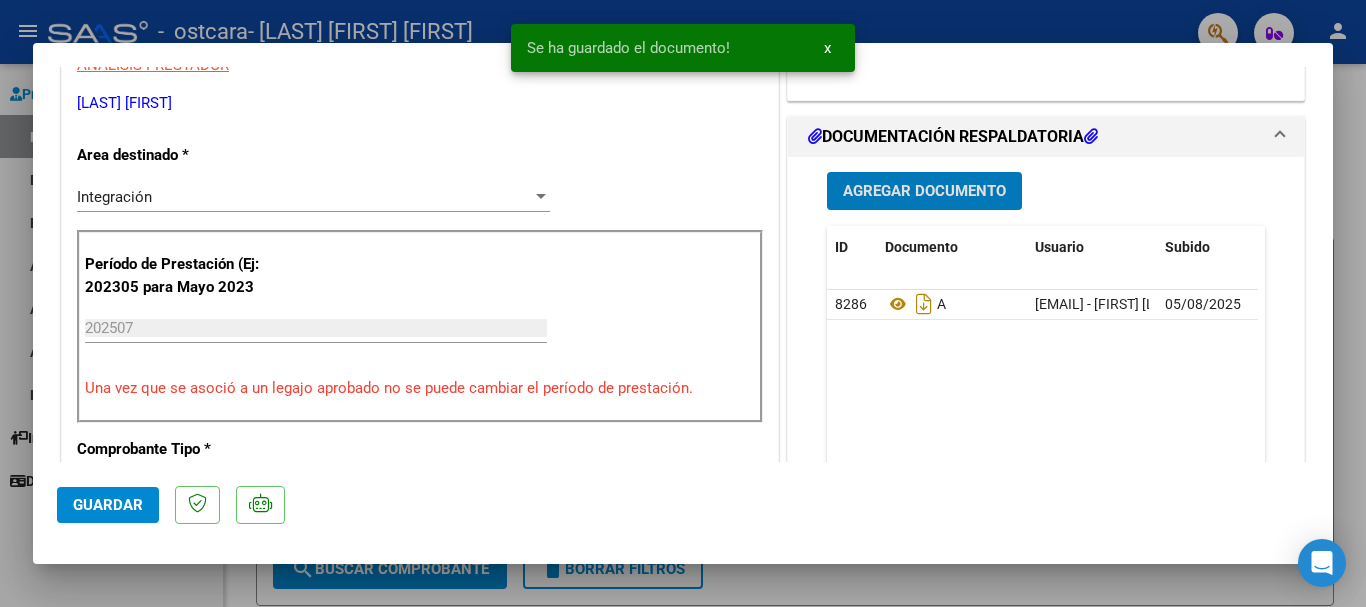 click on "Agregar Documento" at bounding box center [924, 192] 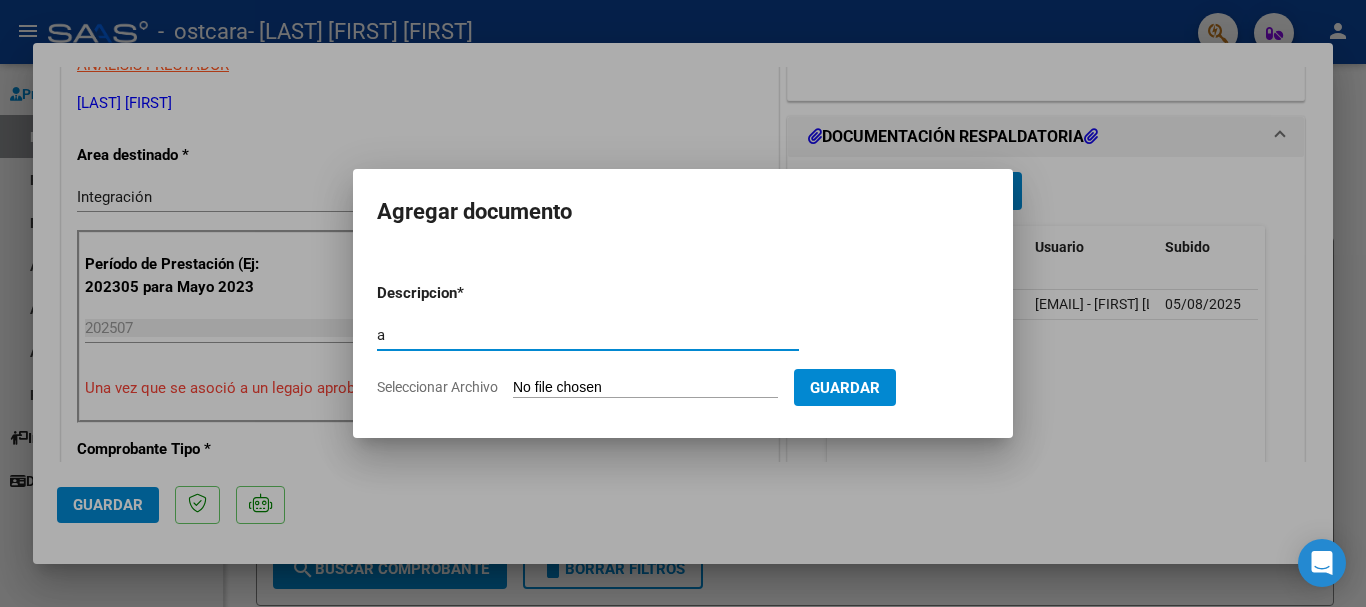 type on "a" 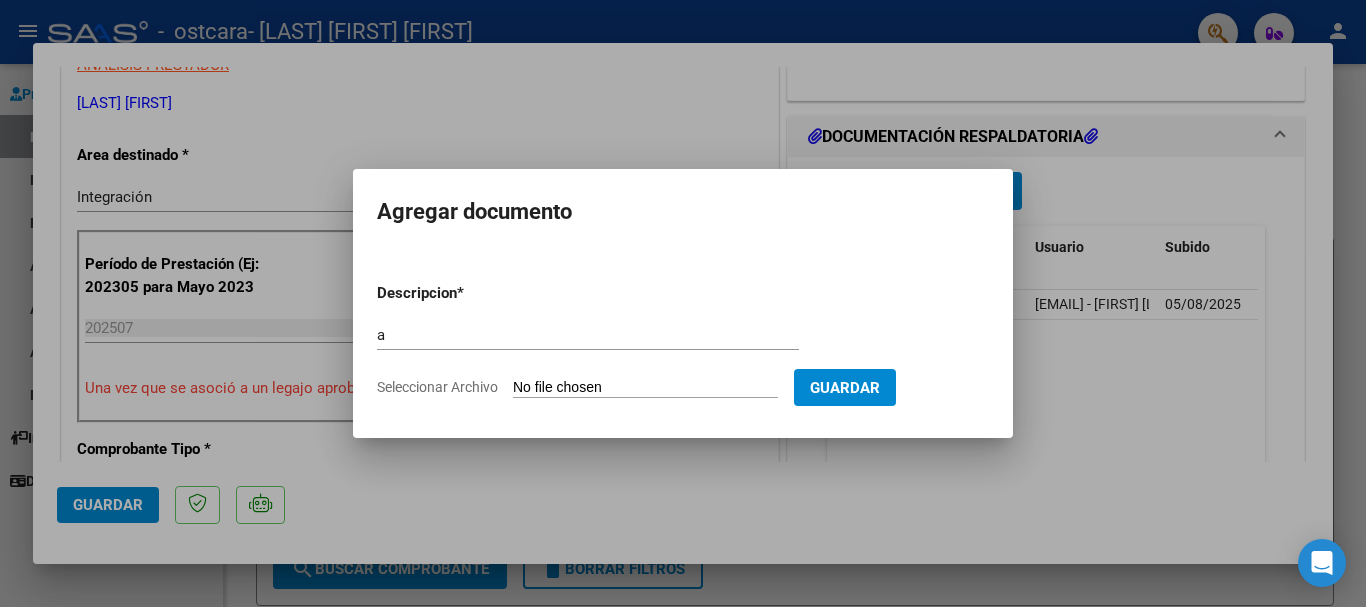 click on "Seleccionar Archivo" 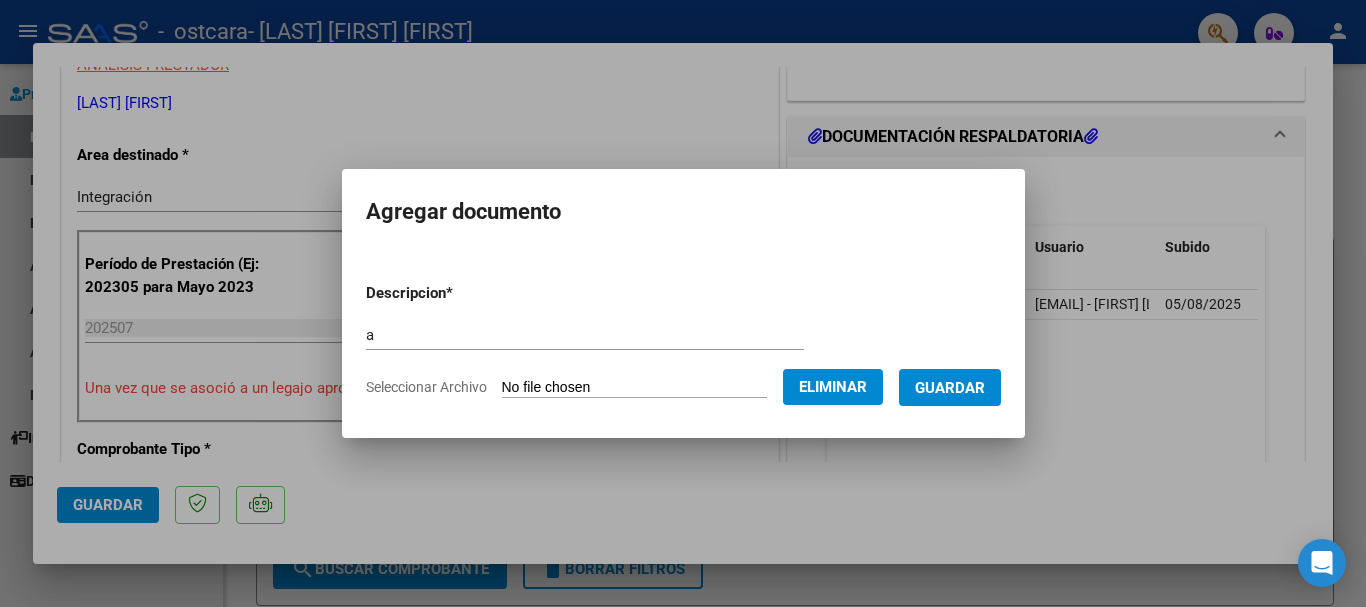 click on "Guardar" at bounding box center (950, 388) 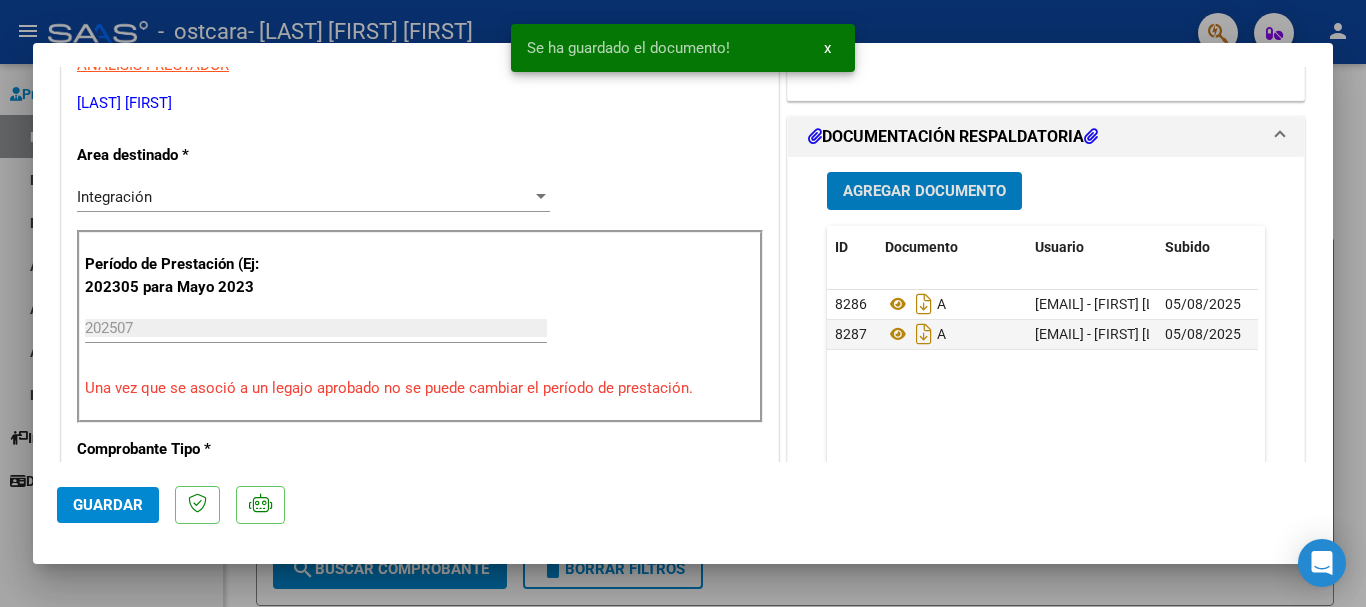 click on "Agregar Documento" at bounding box center (924, 192) 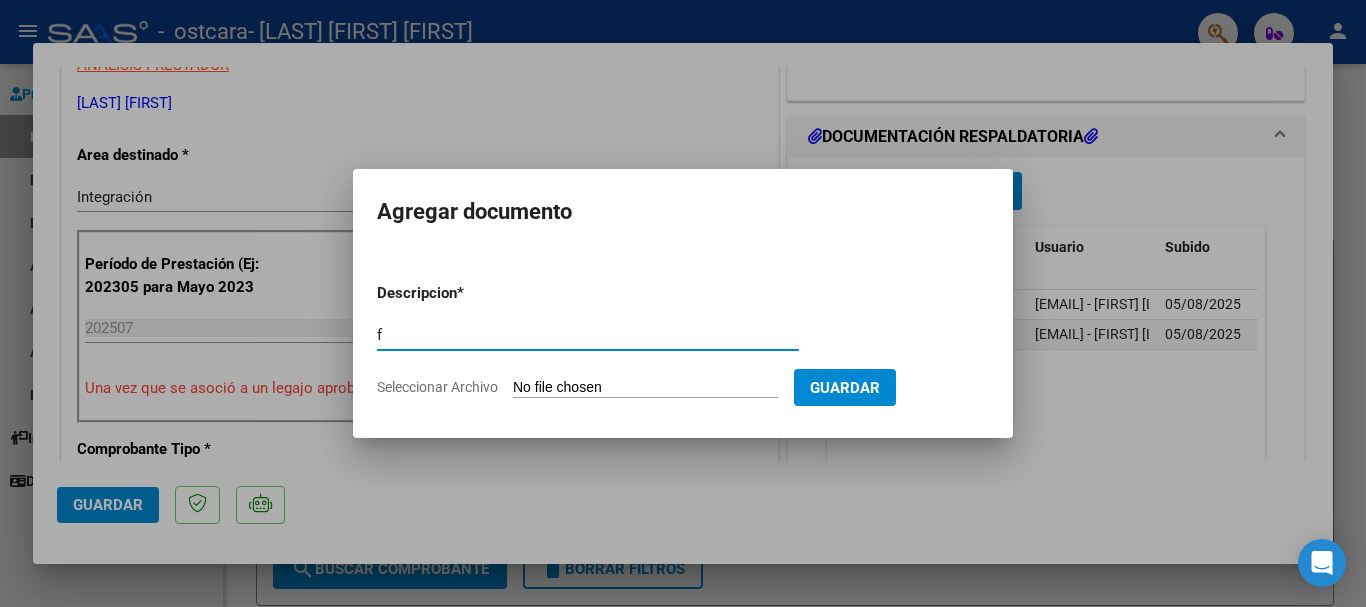 type on "f" 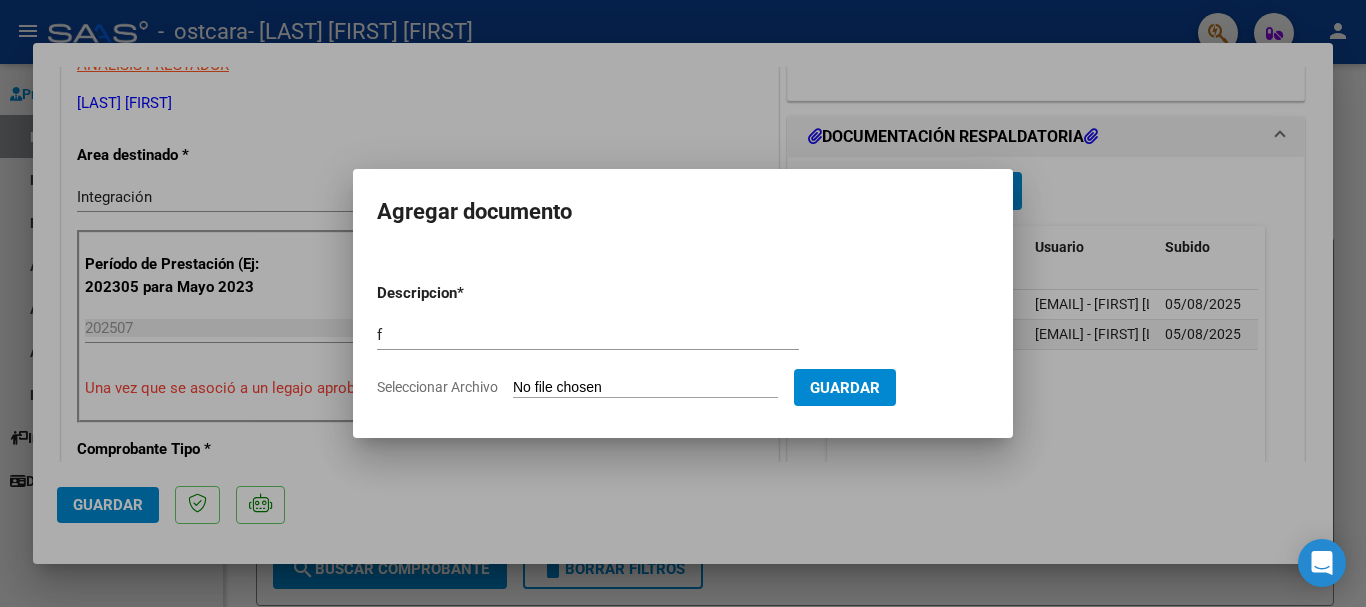 click on "Seleccionar Archivo" 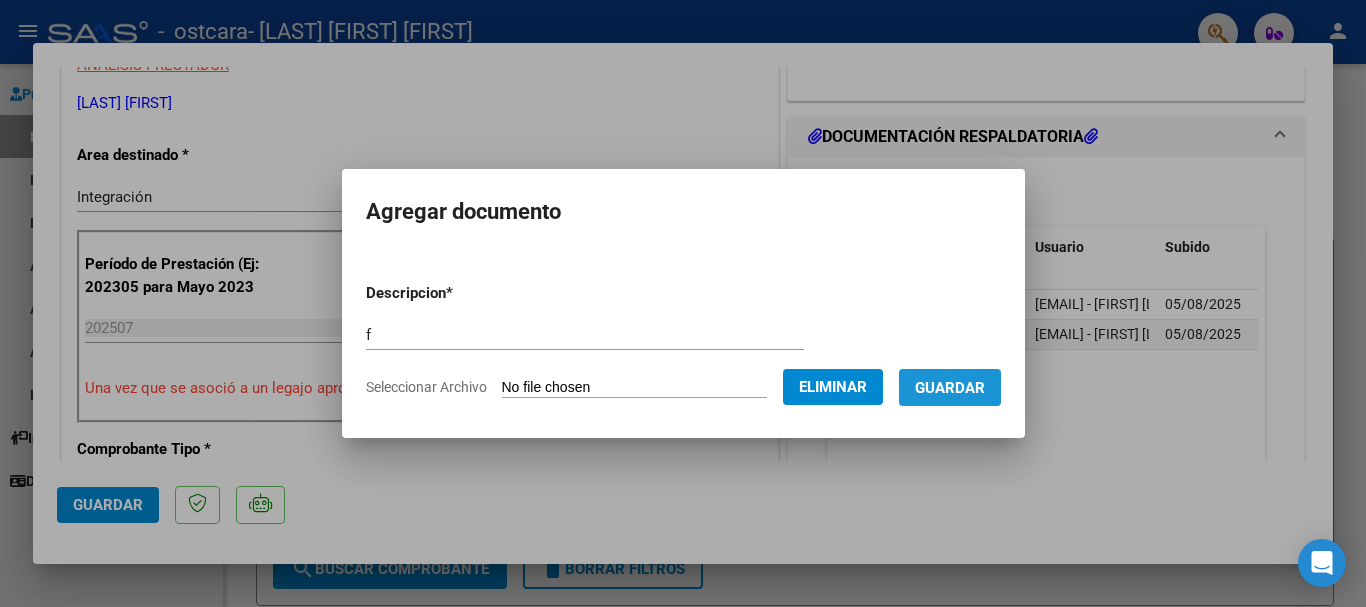 click on "Guardar" at bounding box center (950, 388) 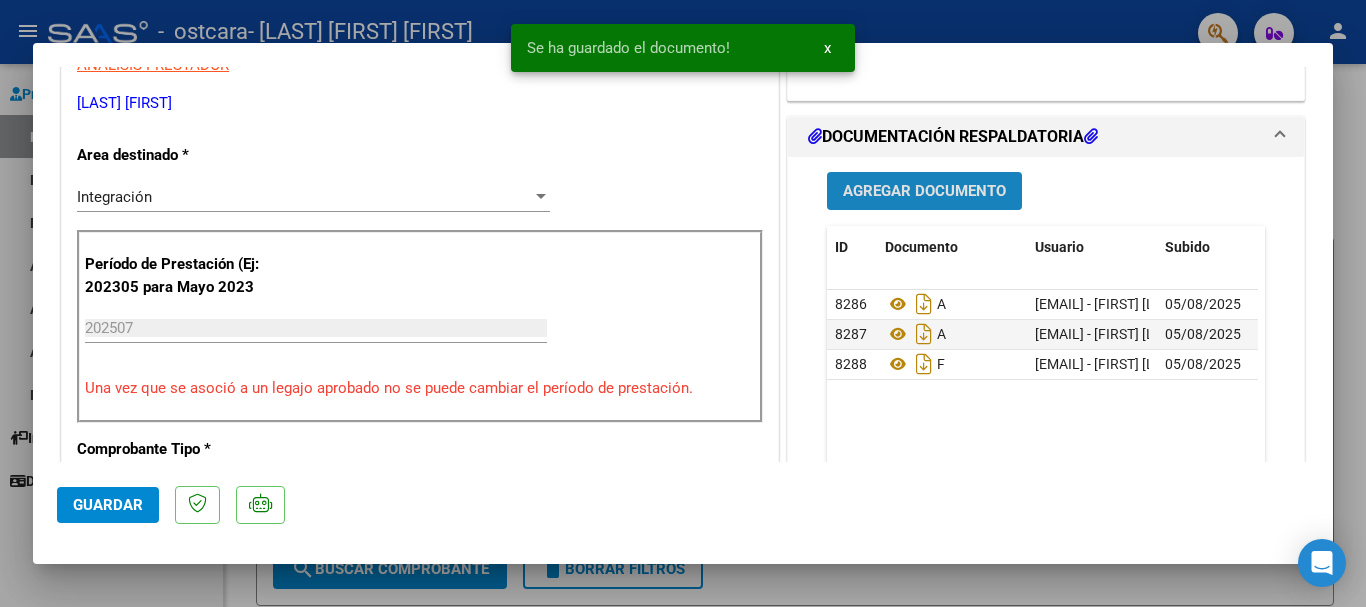 click on "Agregar Documento" at bounding box center [924, 192] 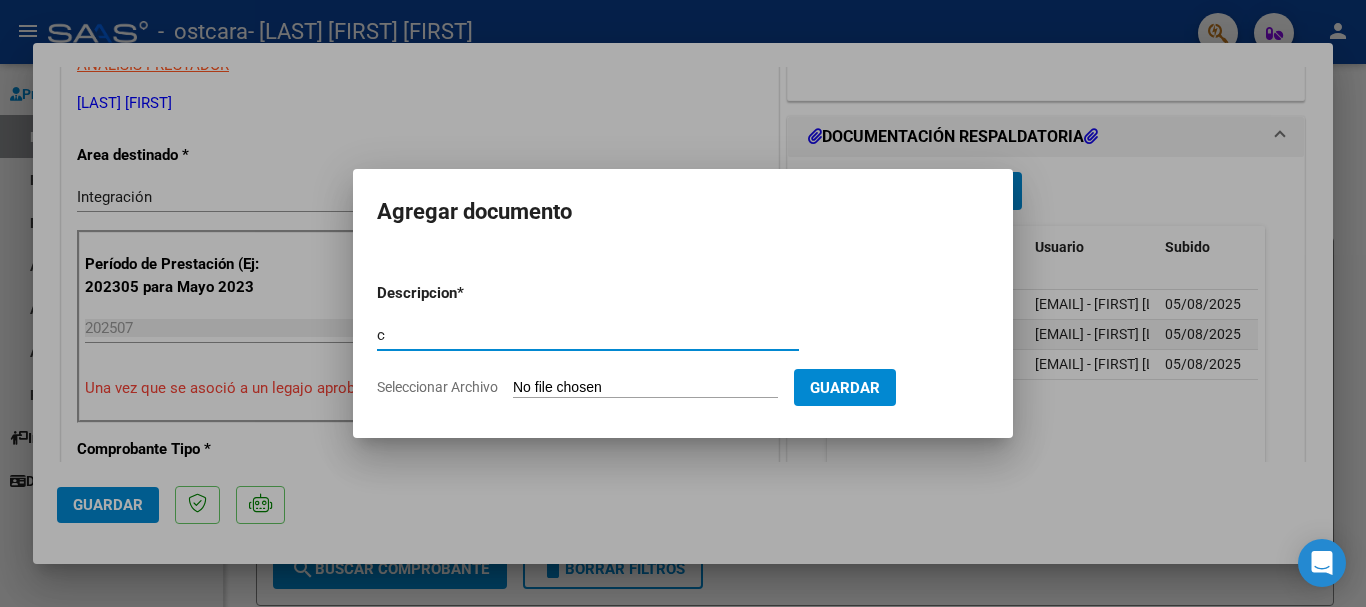 type on "c" 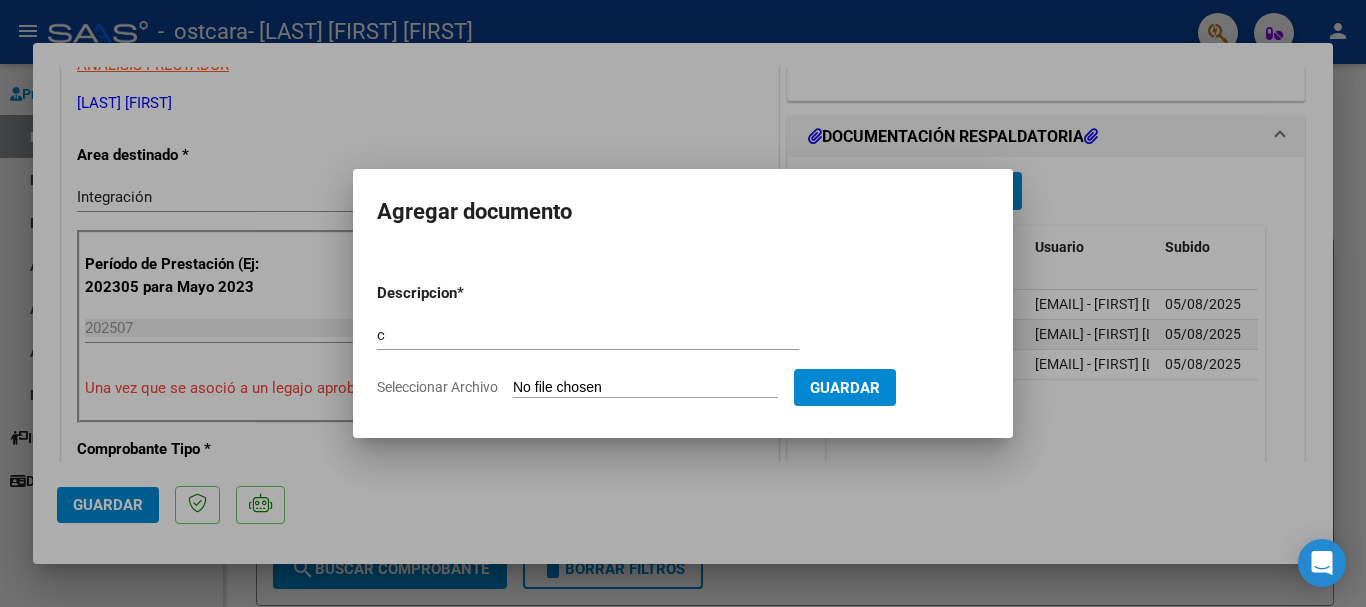 type on "C:\fakepath\constancia cuit.pdf" 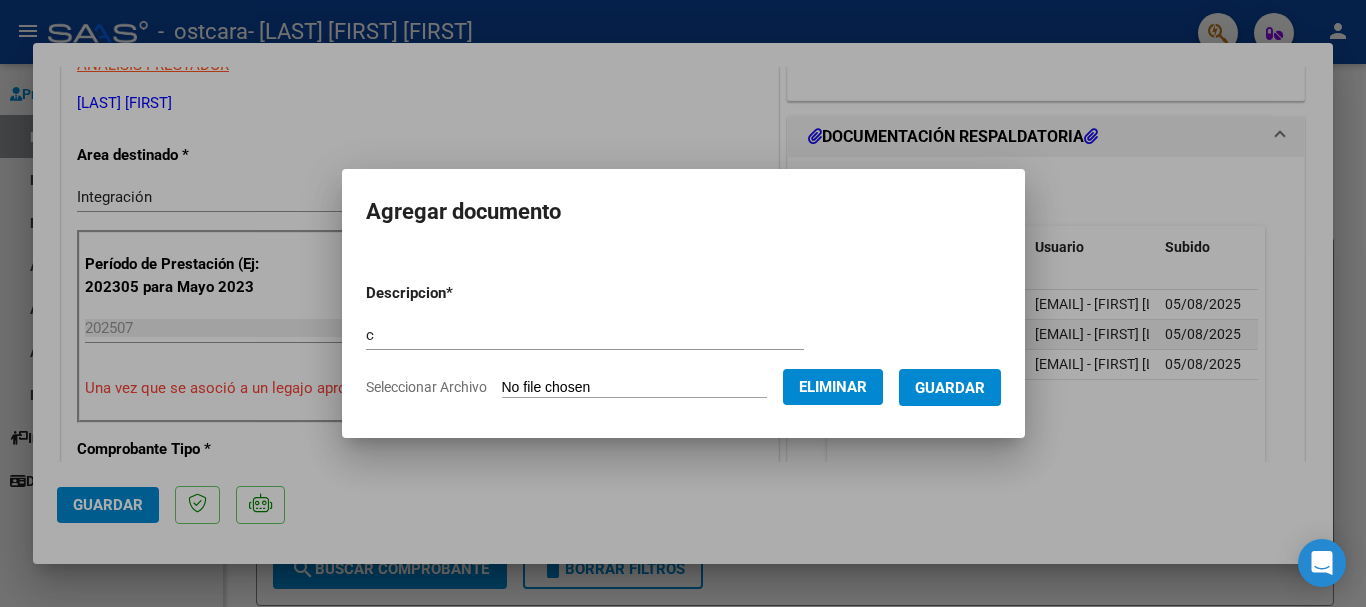 click on "Guardar" at bounding box center [950, 388] 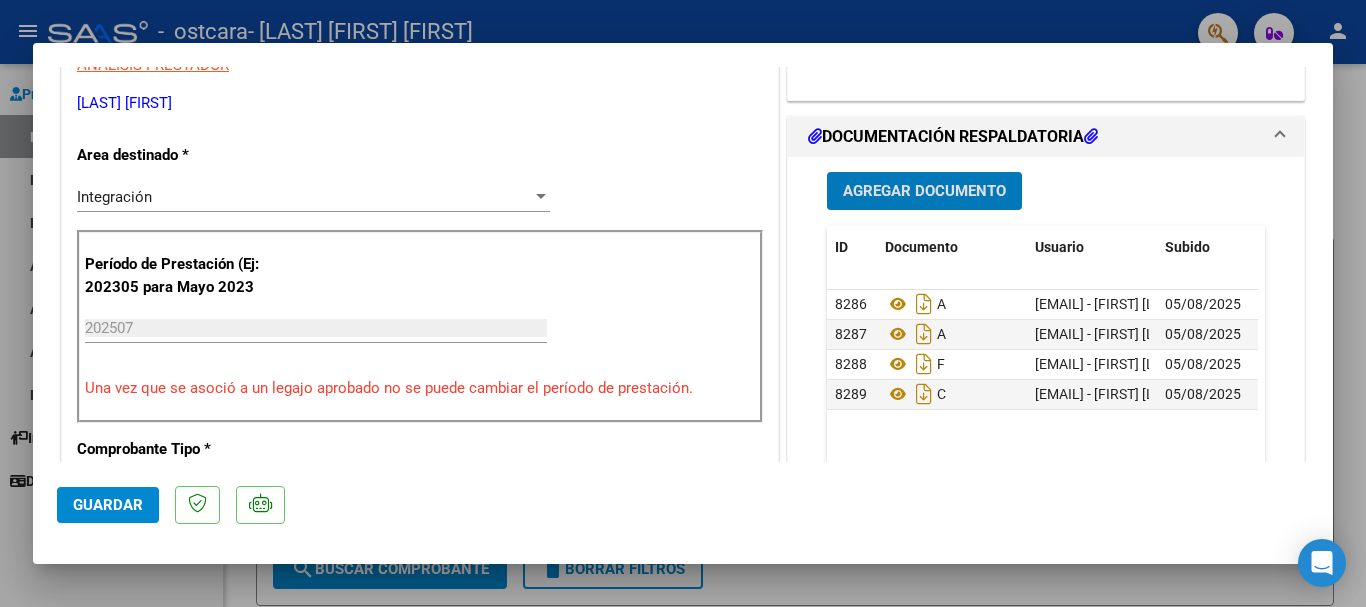 scroll, scrollTop: 778, scrollLeft: 0, axis: vertical 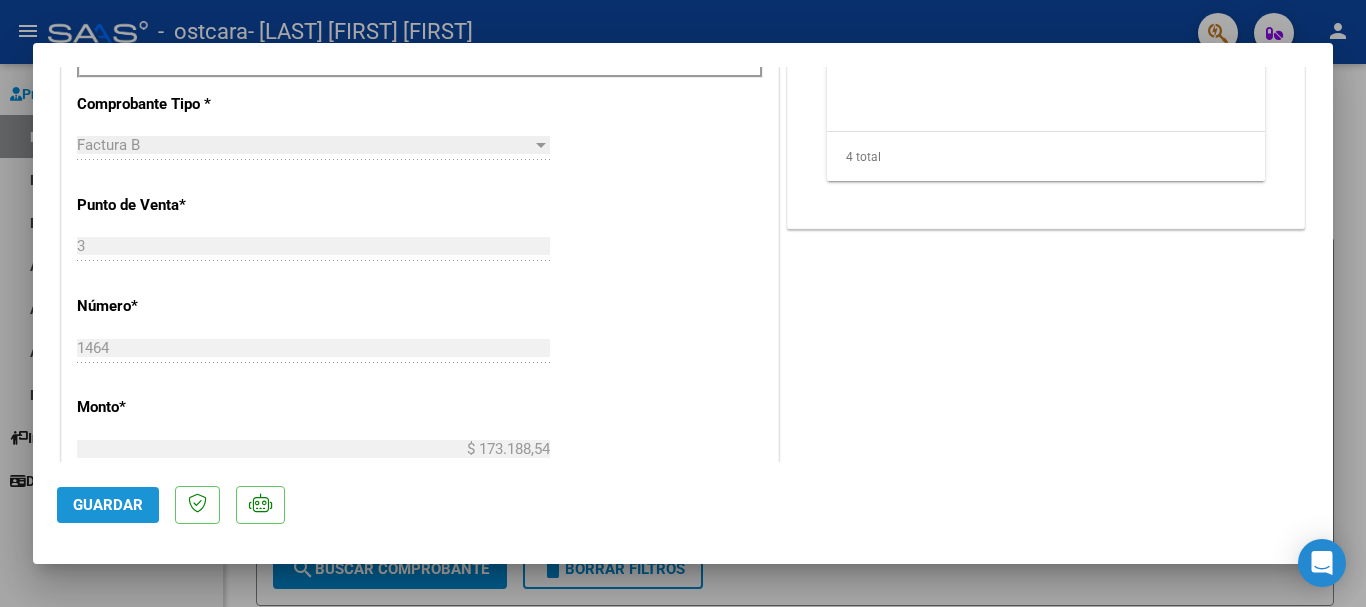 click on "Guardar" 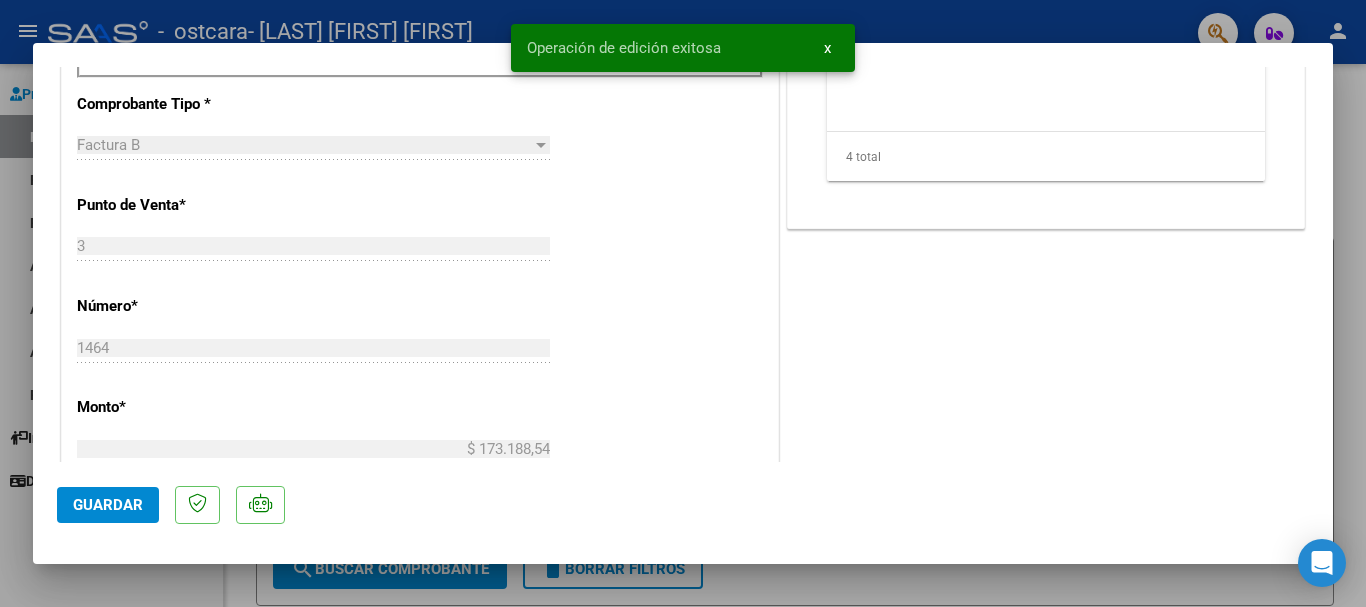 scroll, scrollTop: 433, scrollLeft: 0, axis: vertical 